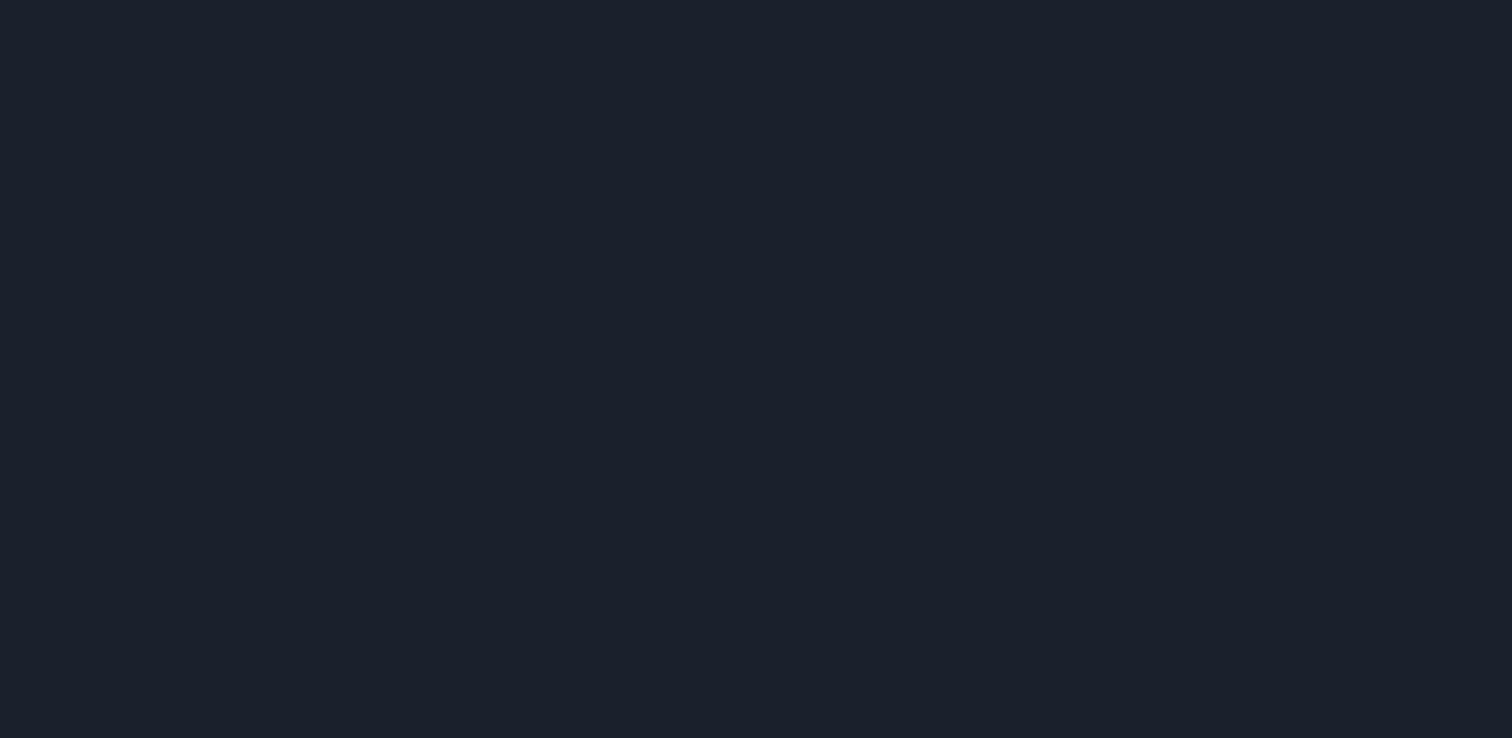 scroll, scrollTop: 0, scrollLeft: 0, axis: both 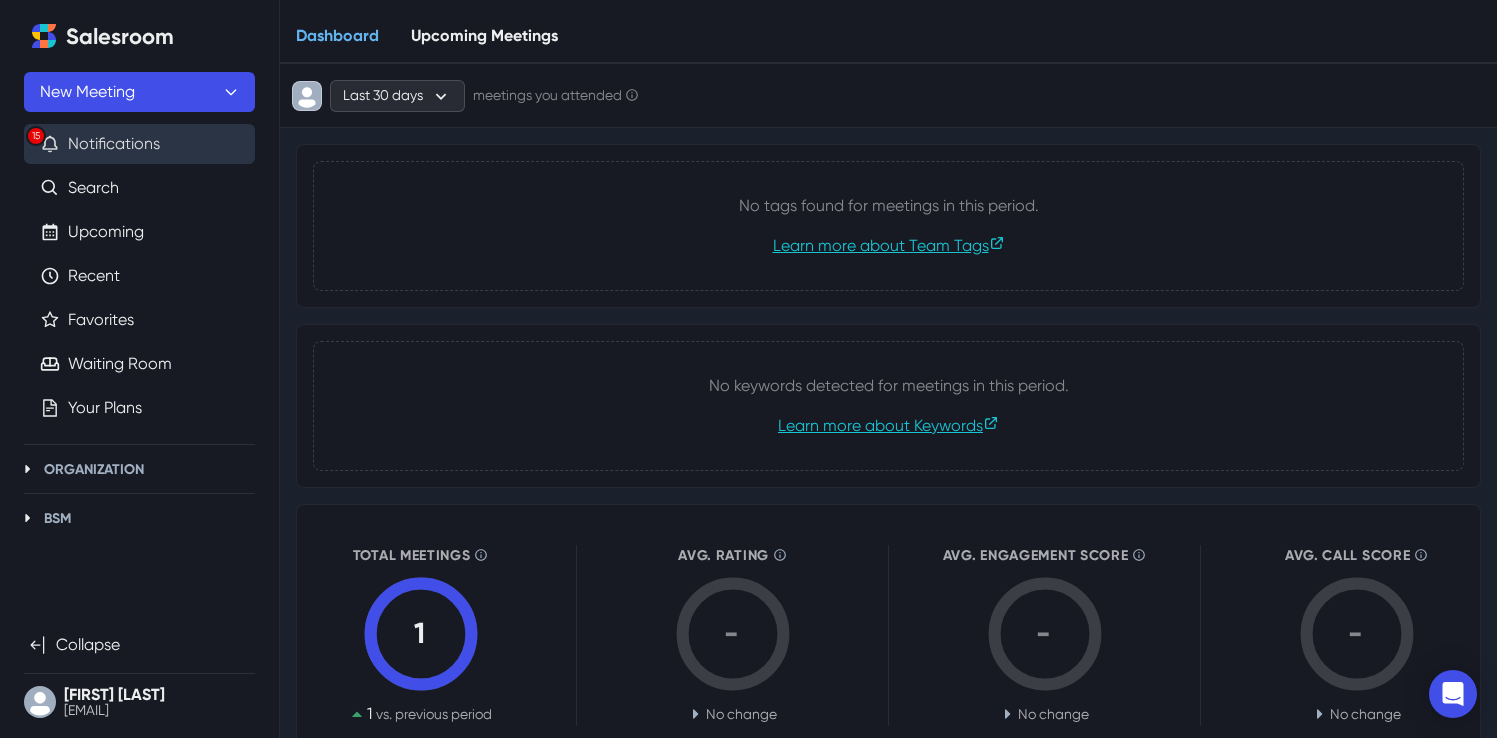 click on "15 Notifications" at bounding box center (139, 144) 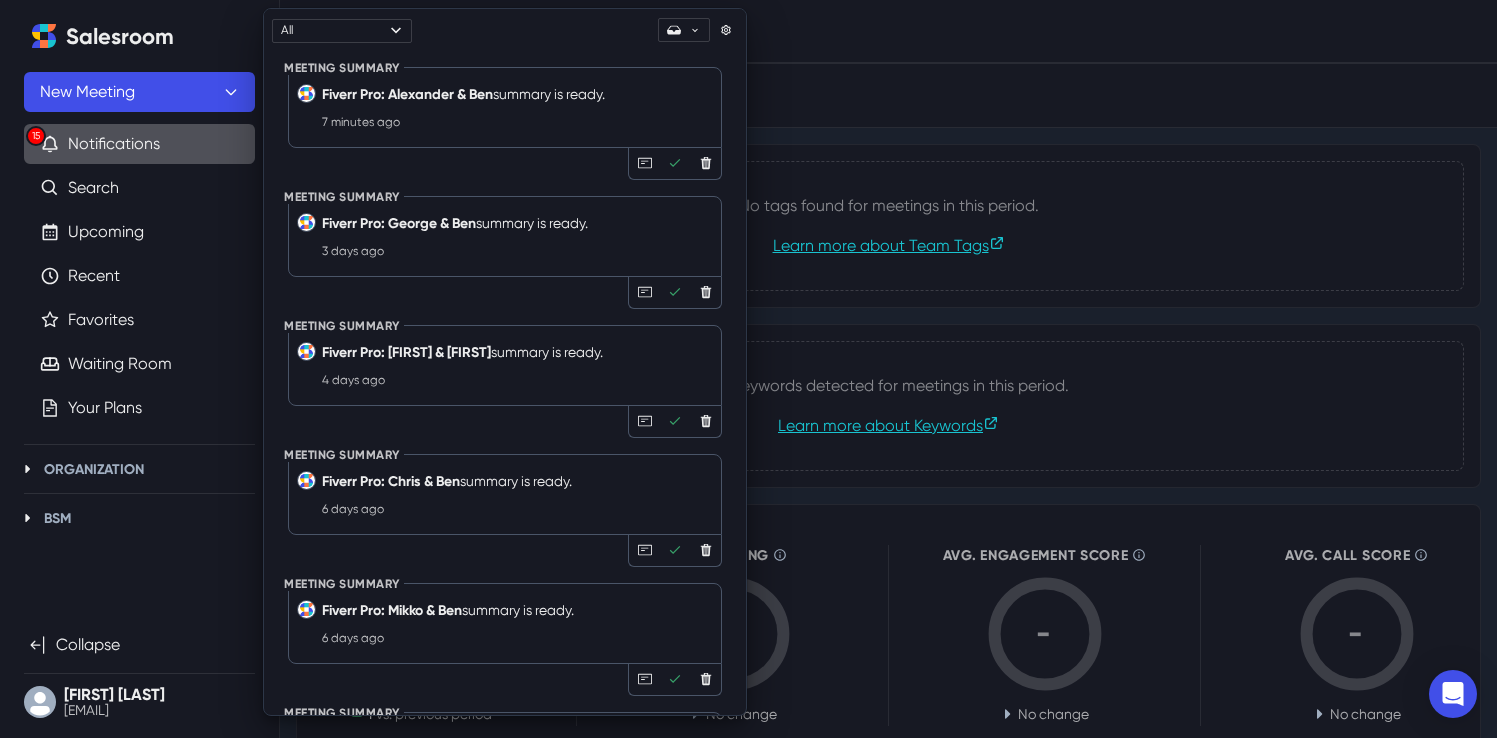 click on "7 minutes ago" at bounding box center (515, 122) 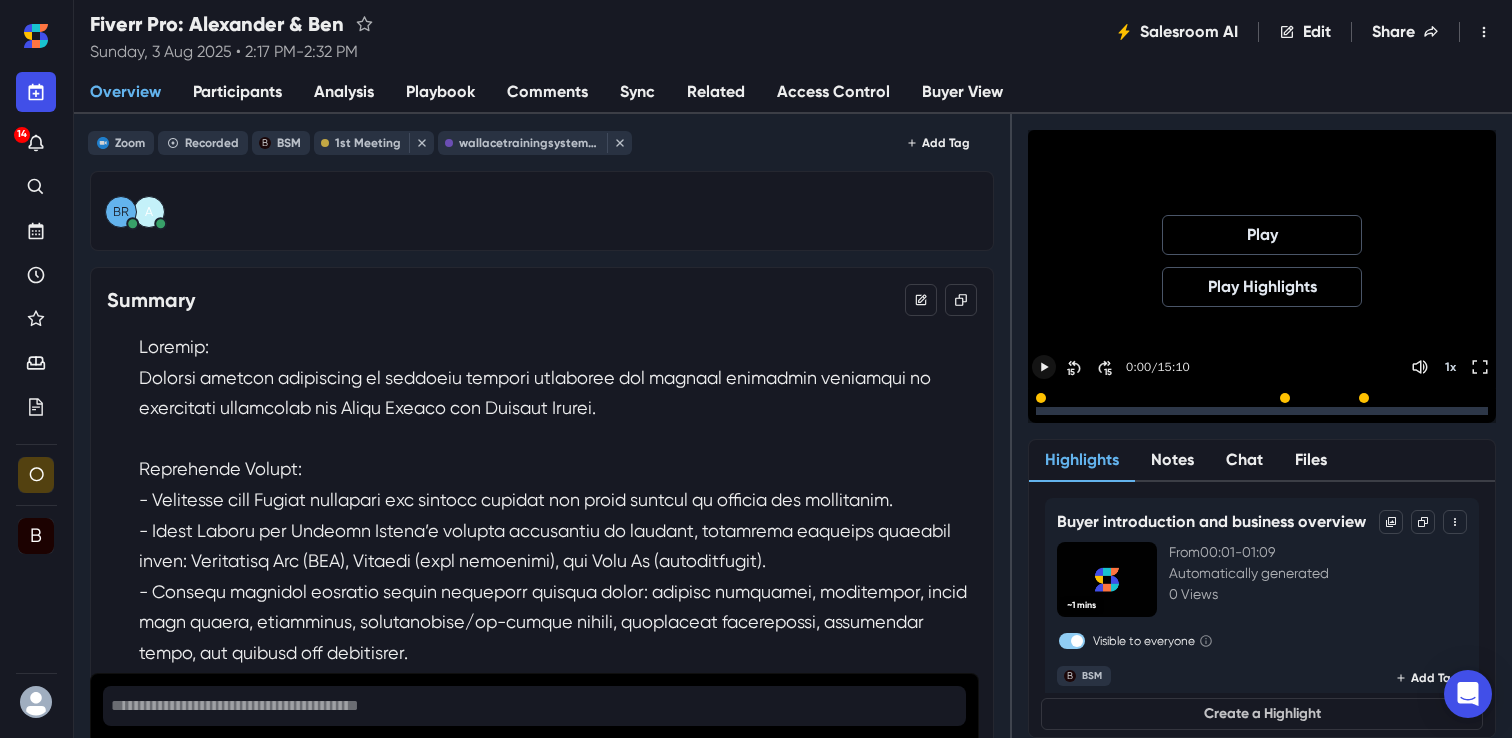 click 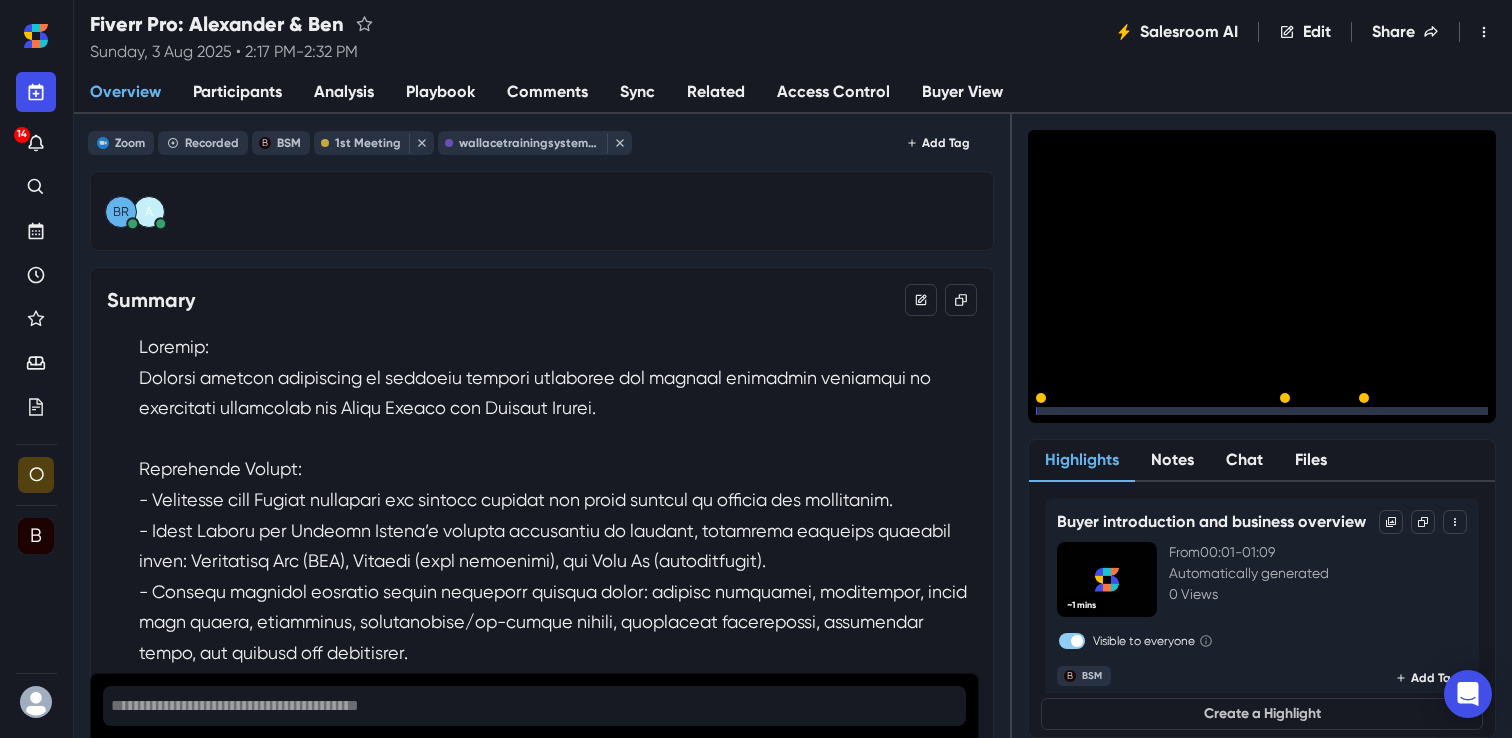 click 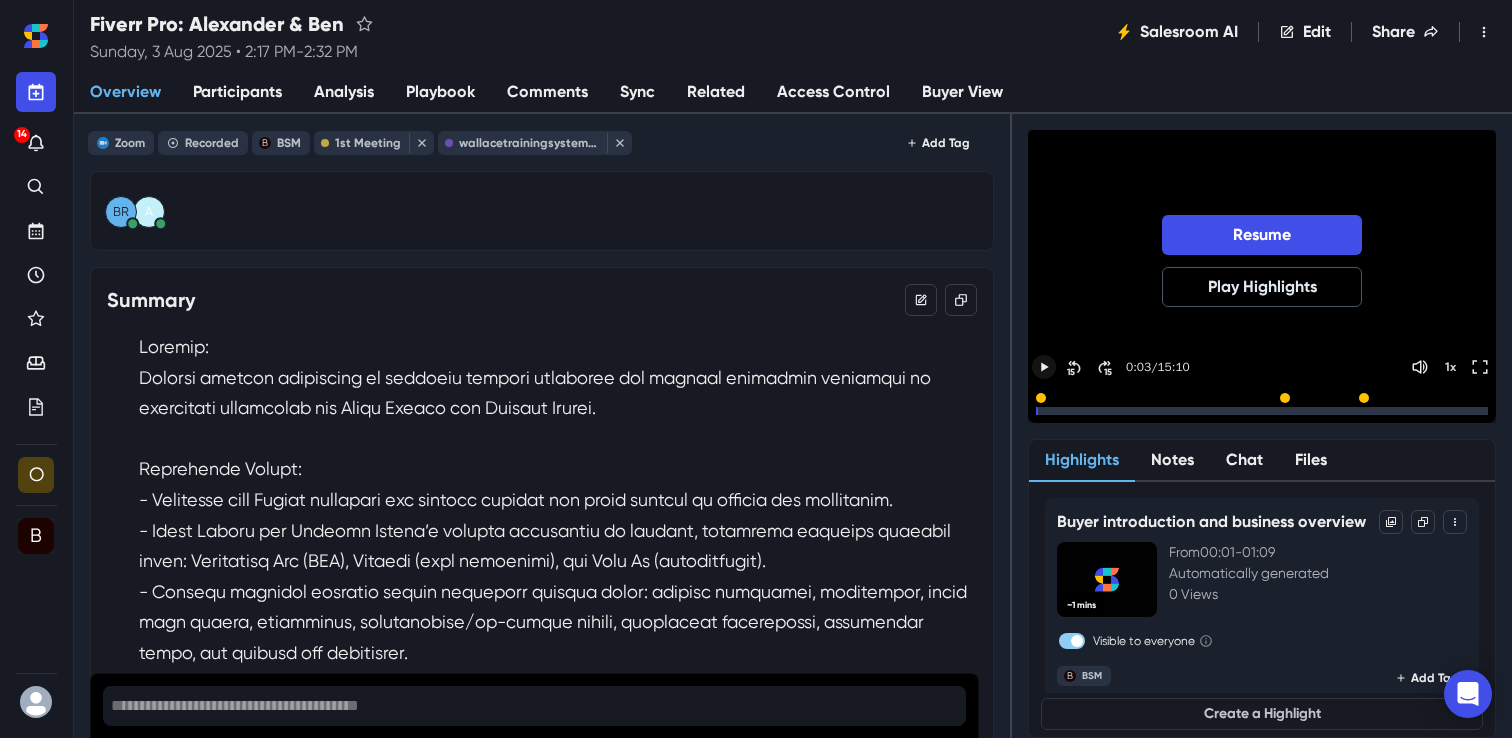 type 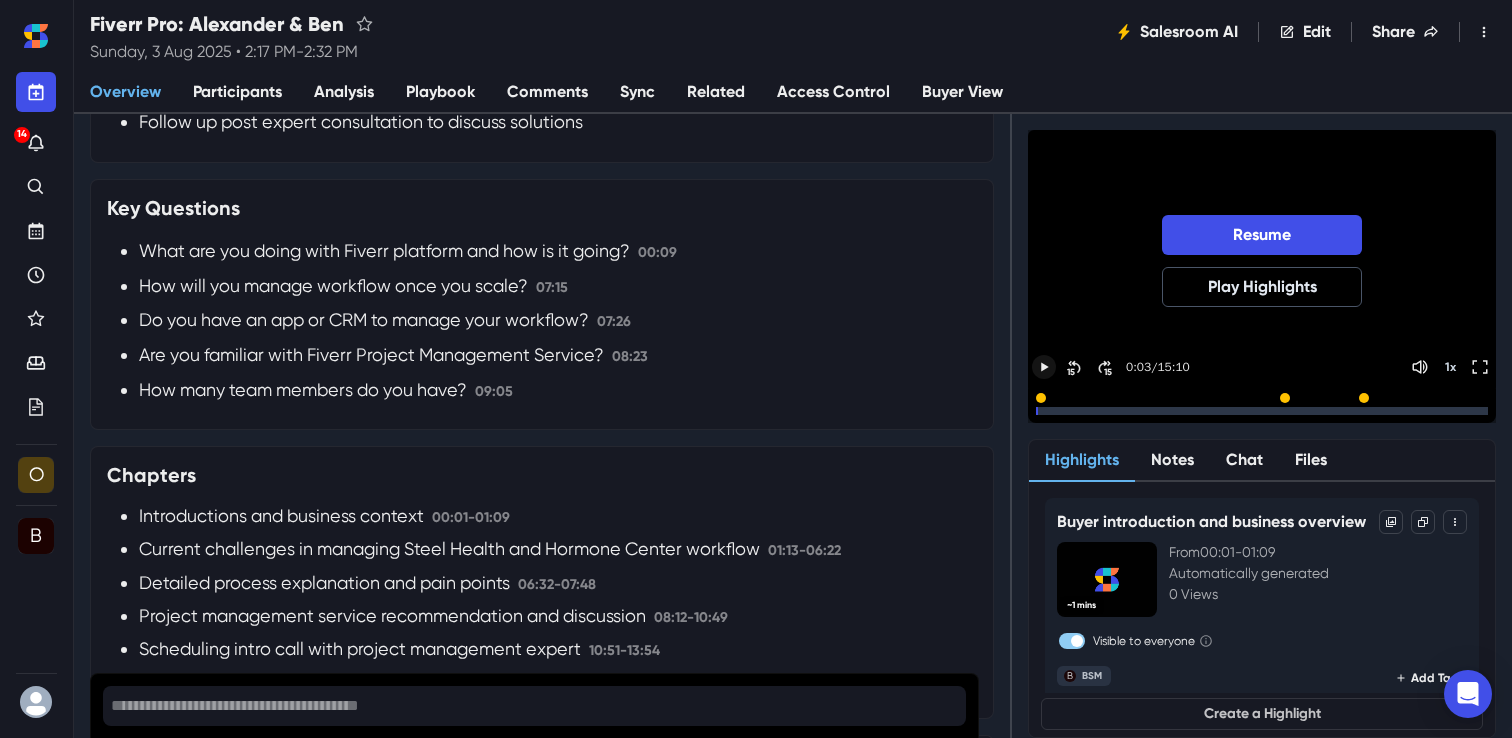 scroll, scrollTop: 1317, scrollLeft: 0, axis: vertical 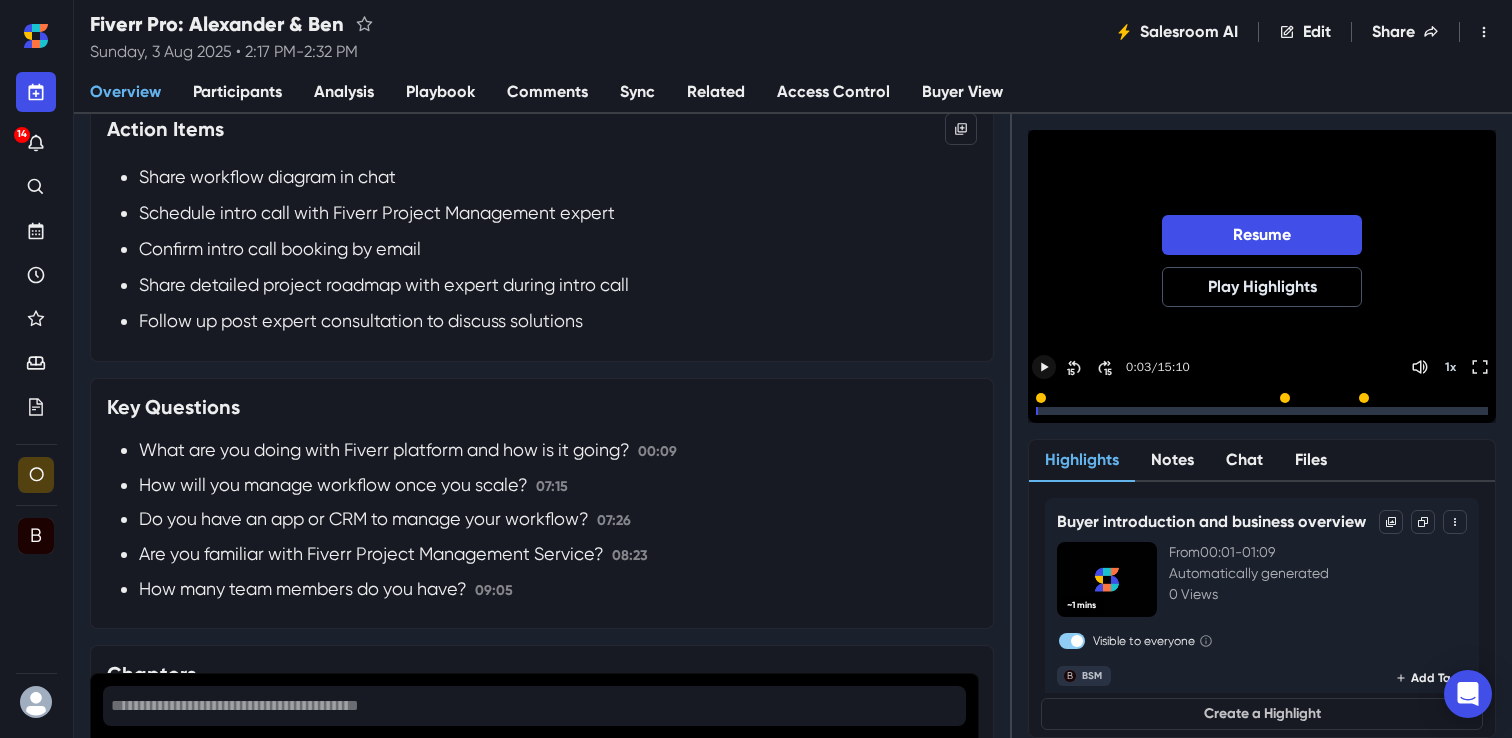 drag, startPoint x: 1045, startPoint y: 416, endPoint x: 1182, endPoint y: 410, distance: 137.13132 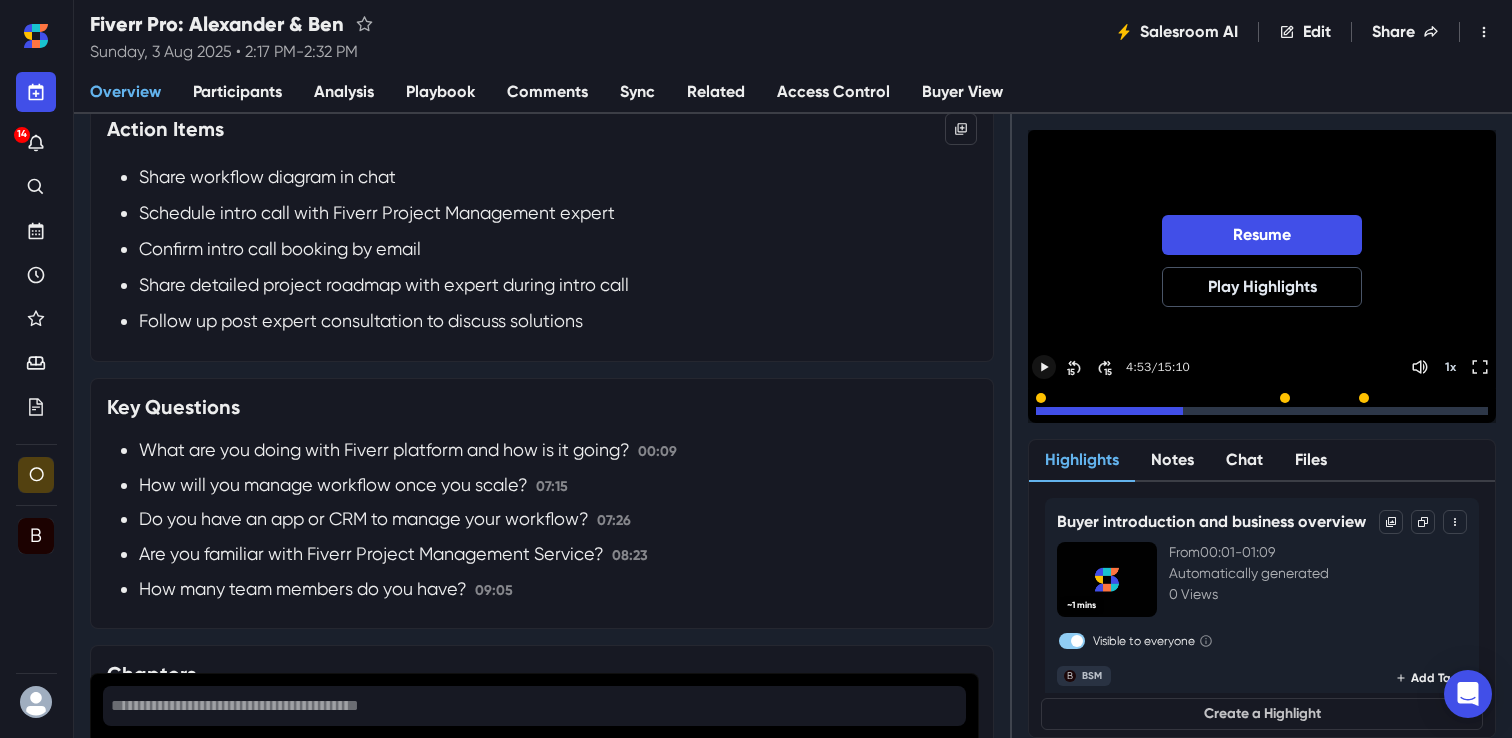 click at bounding box center (1262, 404) 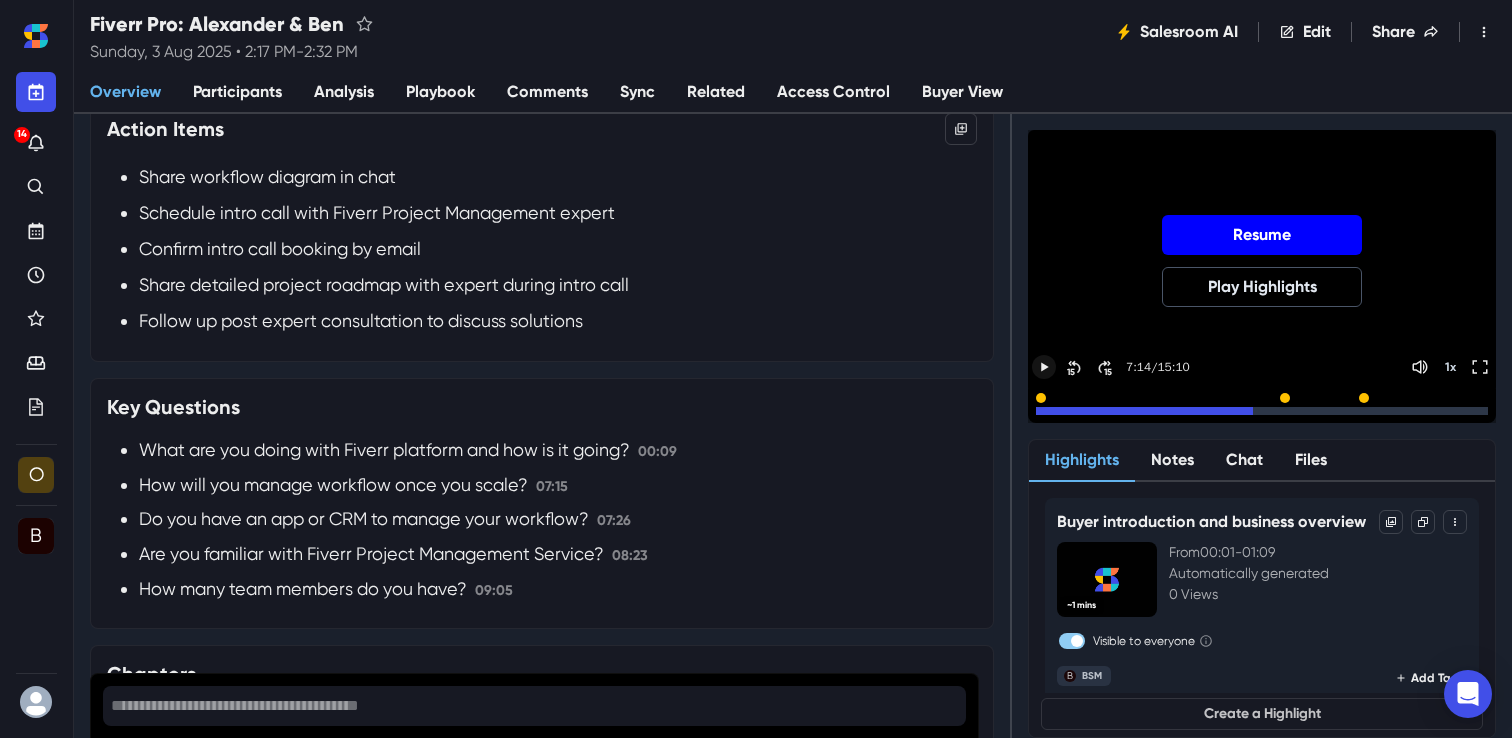 click on "Resume" at bounding box center [1262, 235] 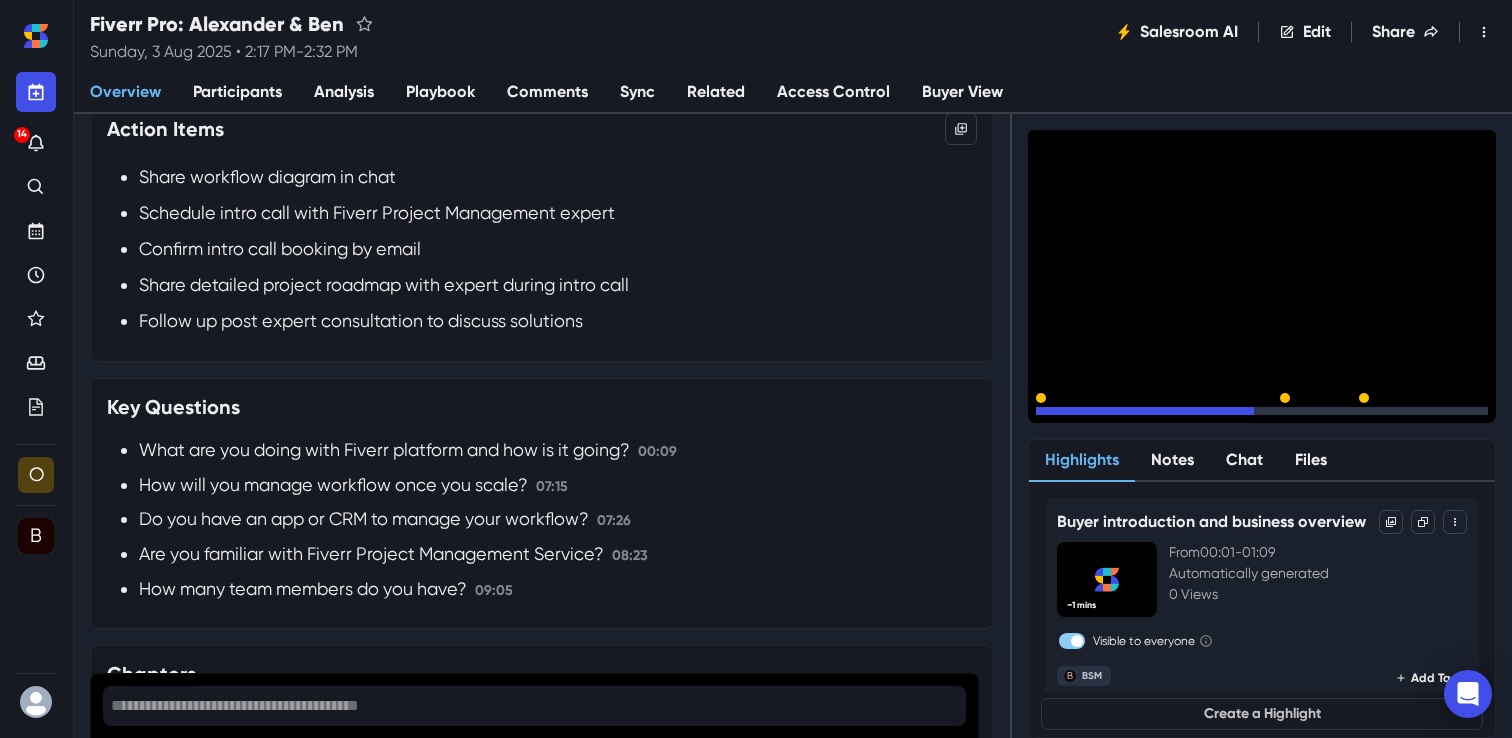 drag, startPoint x: 1253, startPoint y: 413, endPoint x: 1284, endPoint y: 410, distance: 31.144823 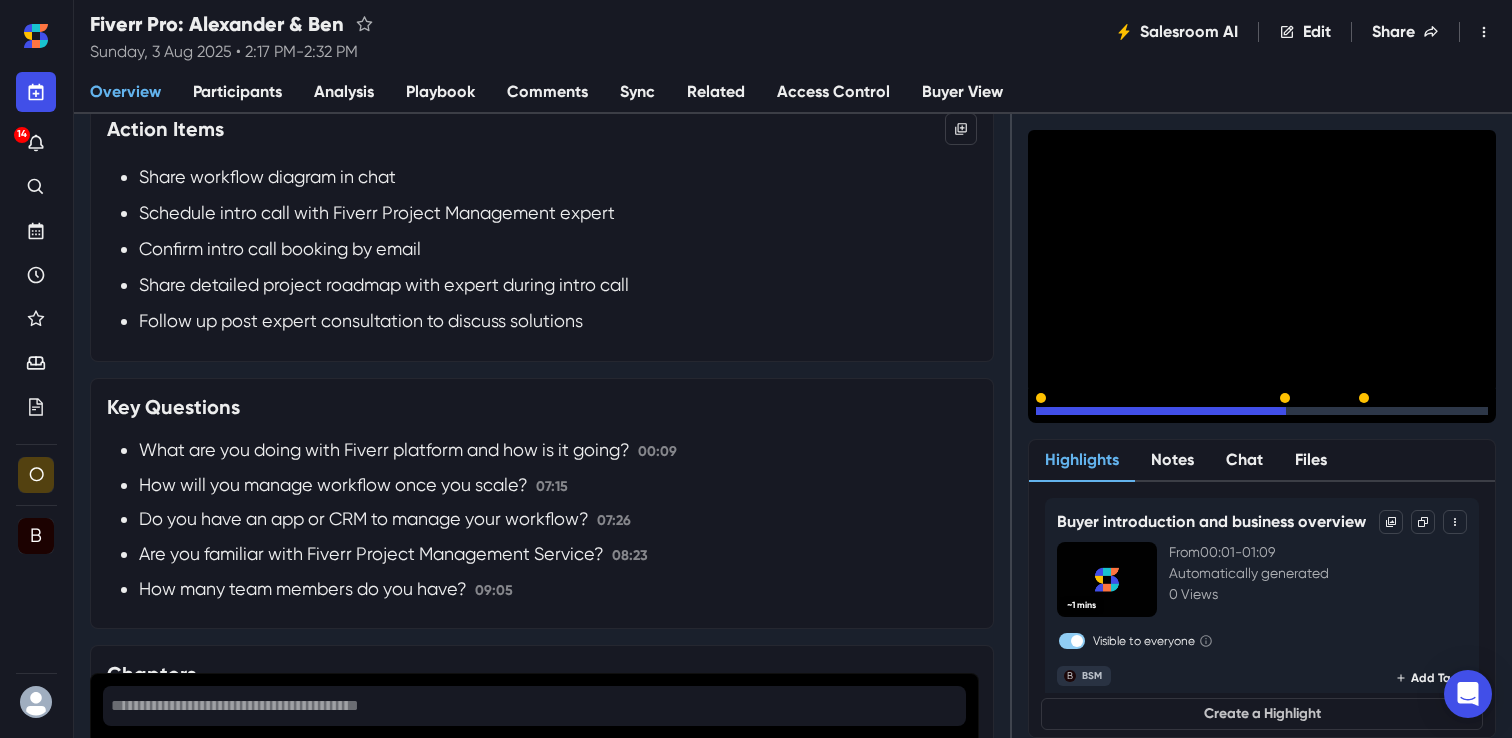click 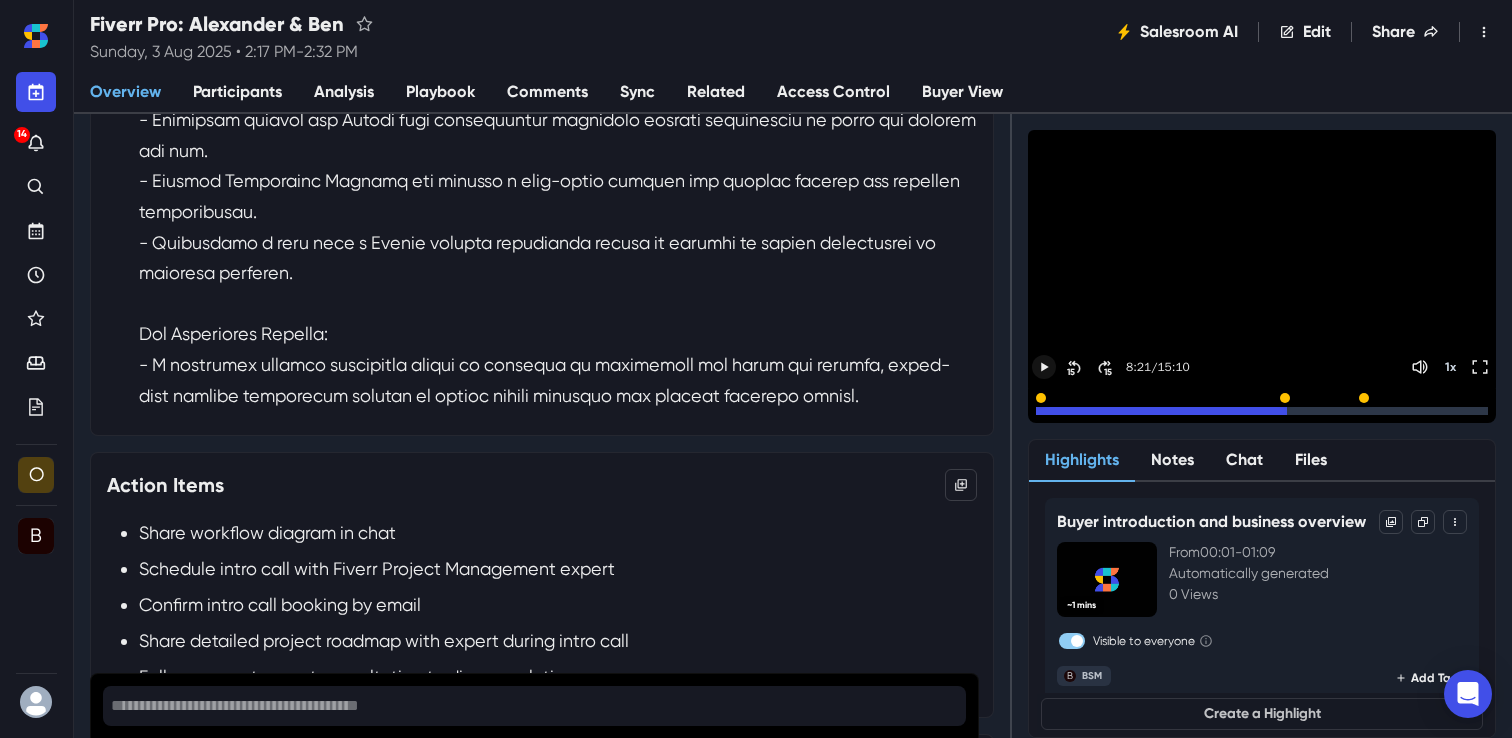 scroll, scrollTop: 1662, scrollLeft: 0, axis: vertical 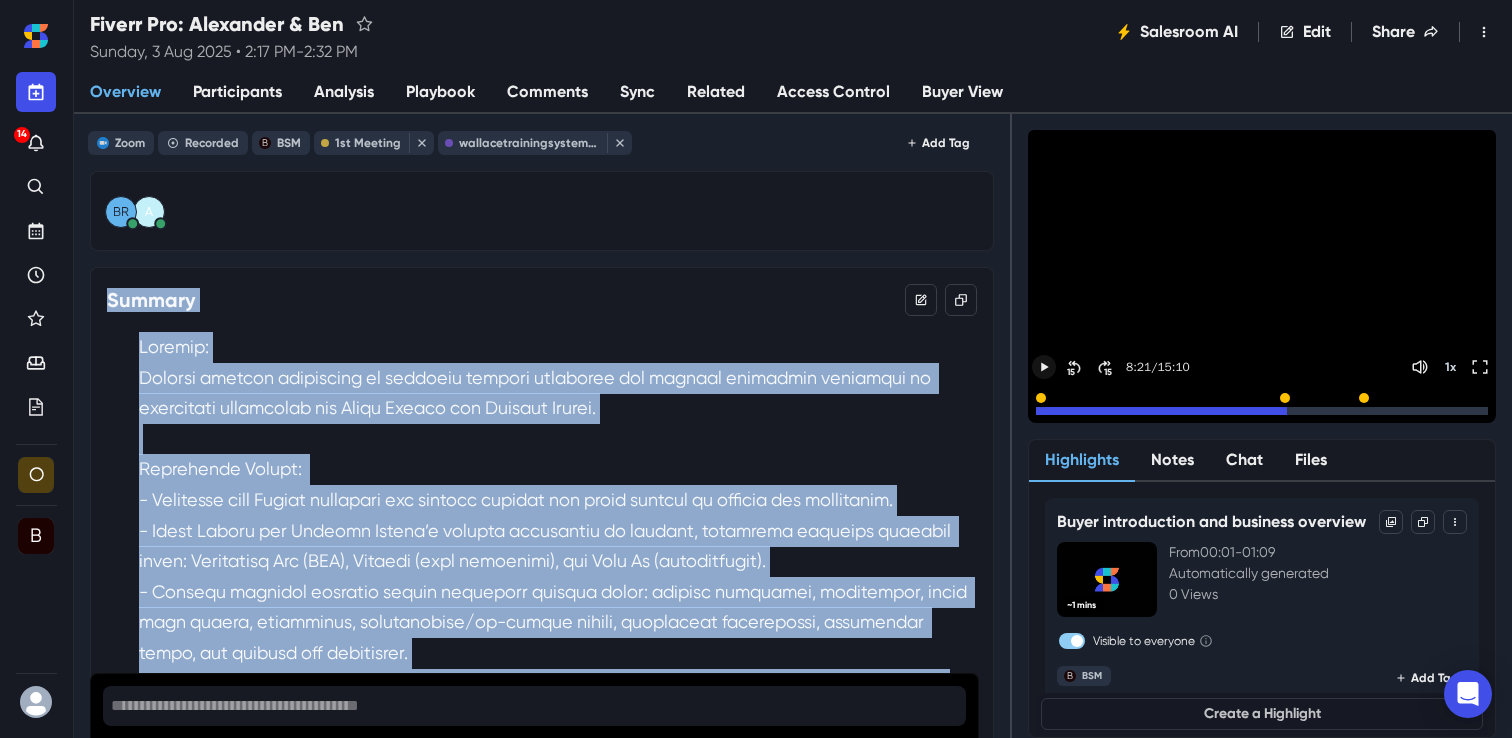 drag, startPoint x: 657, startPoint y: 273, endPoint x: 251, endPoint y: 264, distance: 406.09973 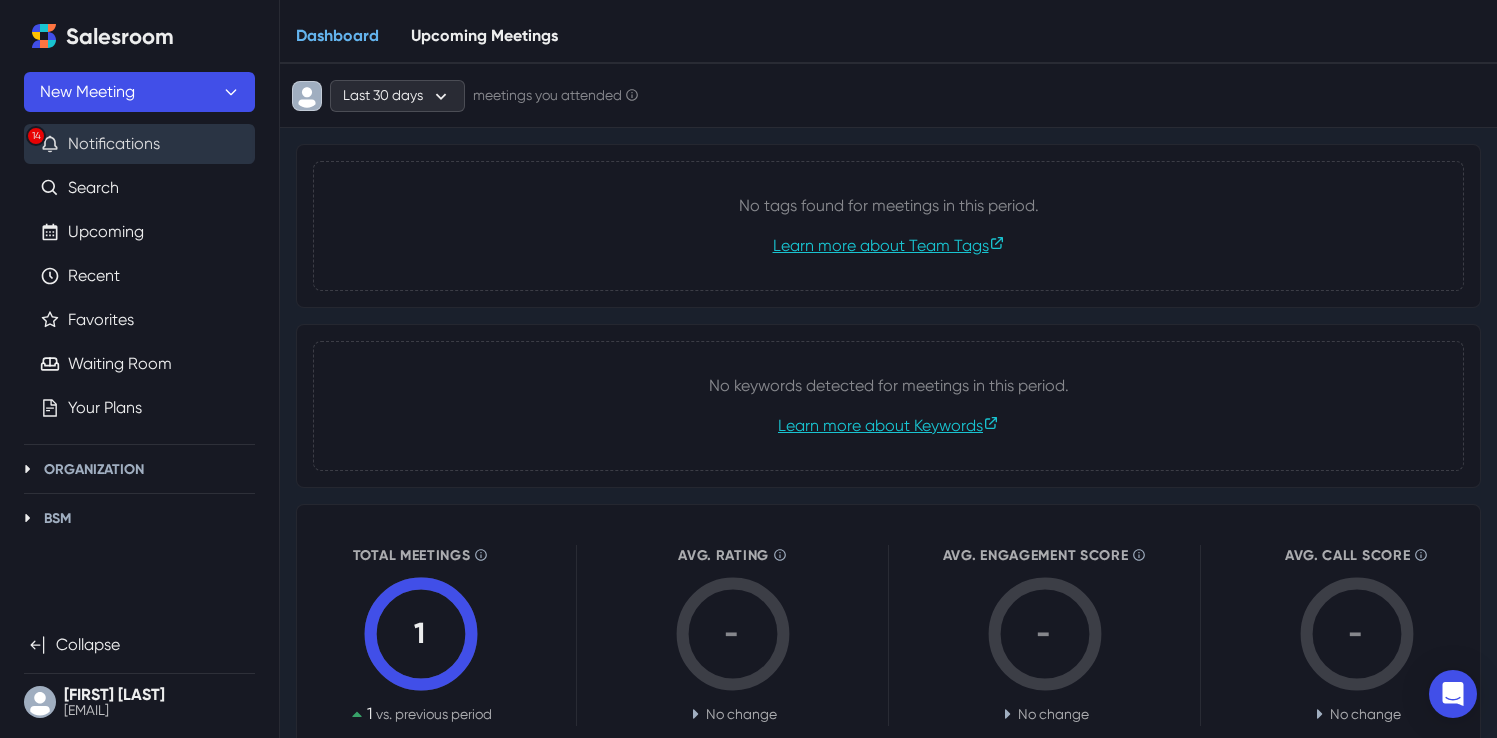 click on "14 Notifications" at bounding box center (139, 144) 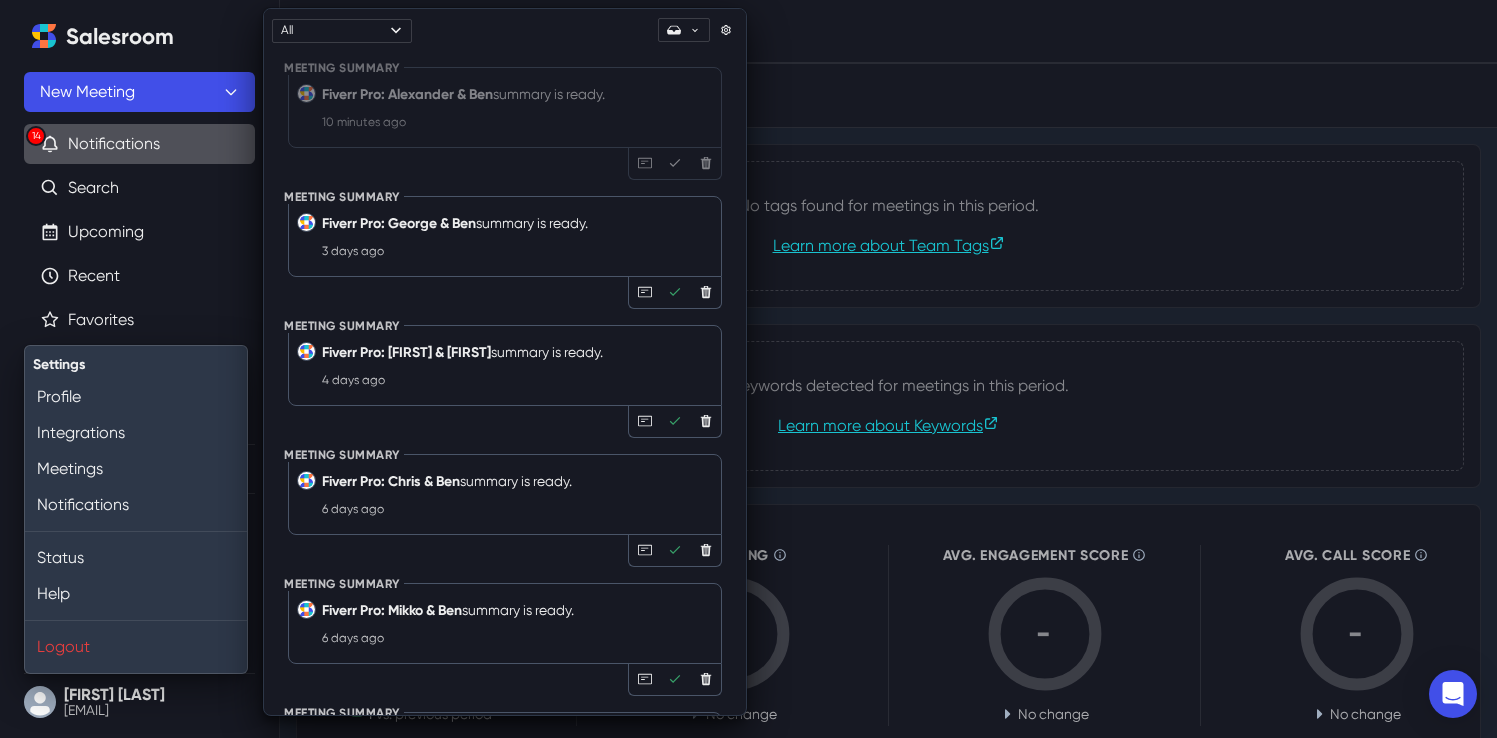 click on "[FIRST] [LAST] [EMAIL]" at bounding box center (139, 702) 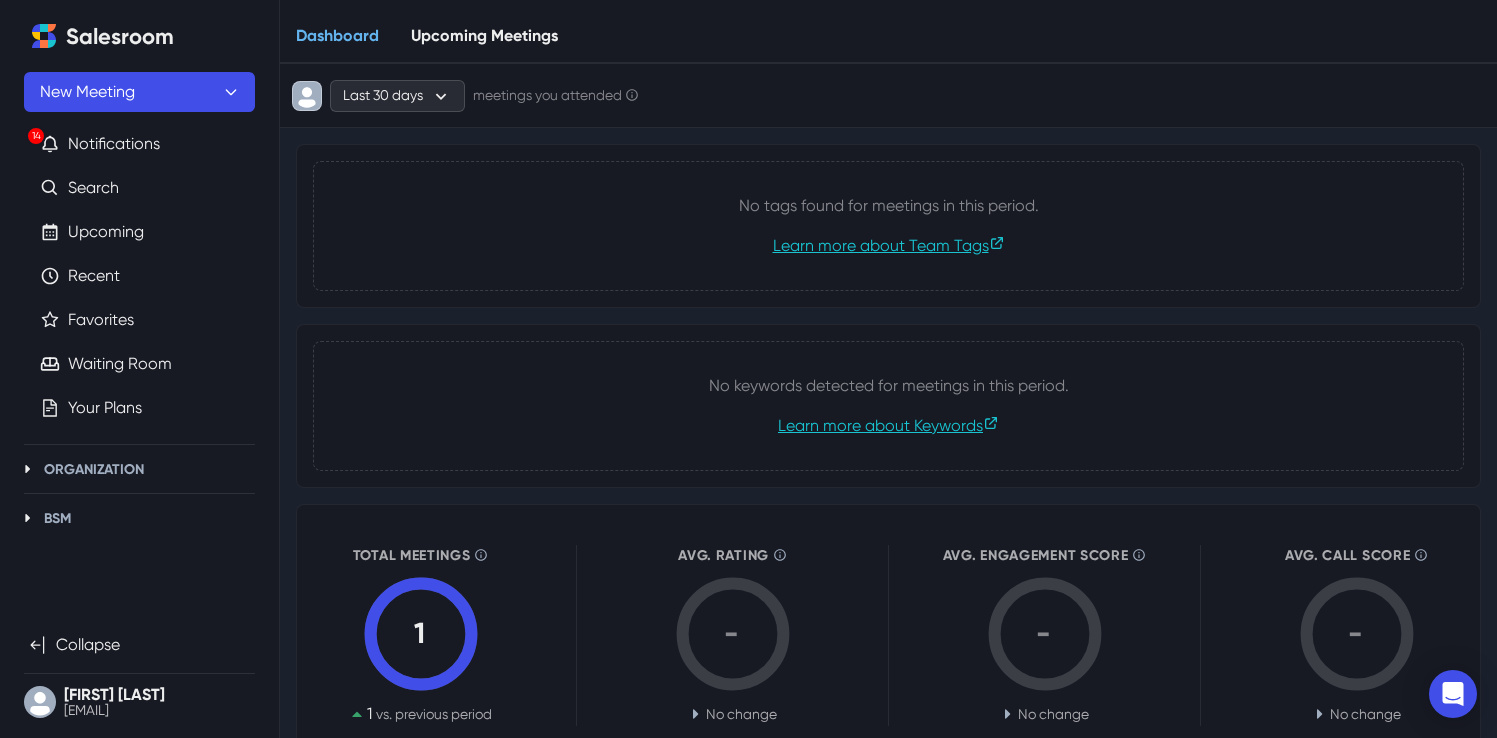 click on "[FIRST] [LAST] [EMAIL]" at bounding box center [139, 702] 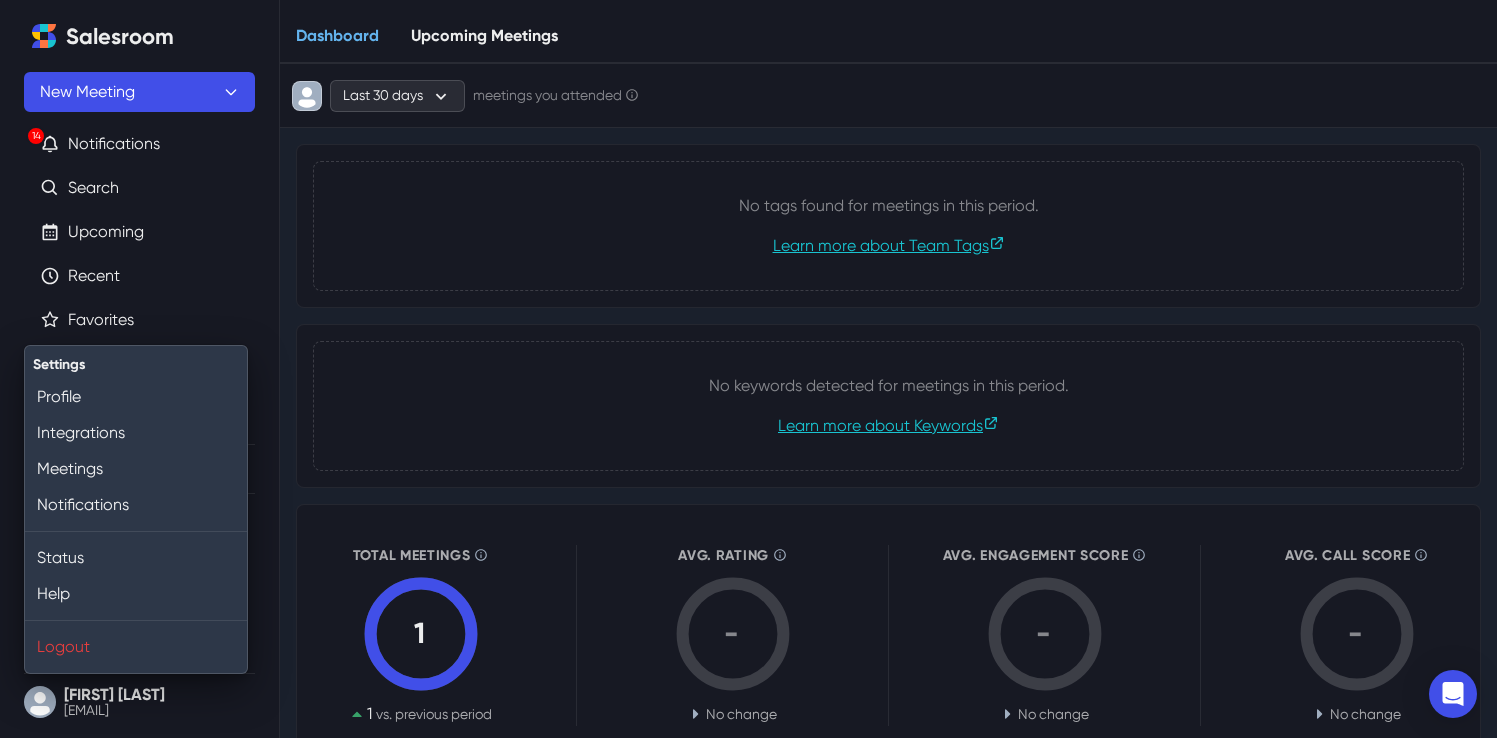 click on "[FIRST] [LAST] [EMAIL]" at bounding box center (139, 702) 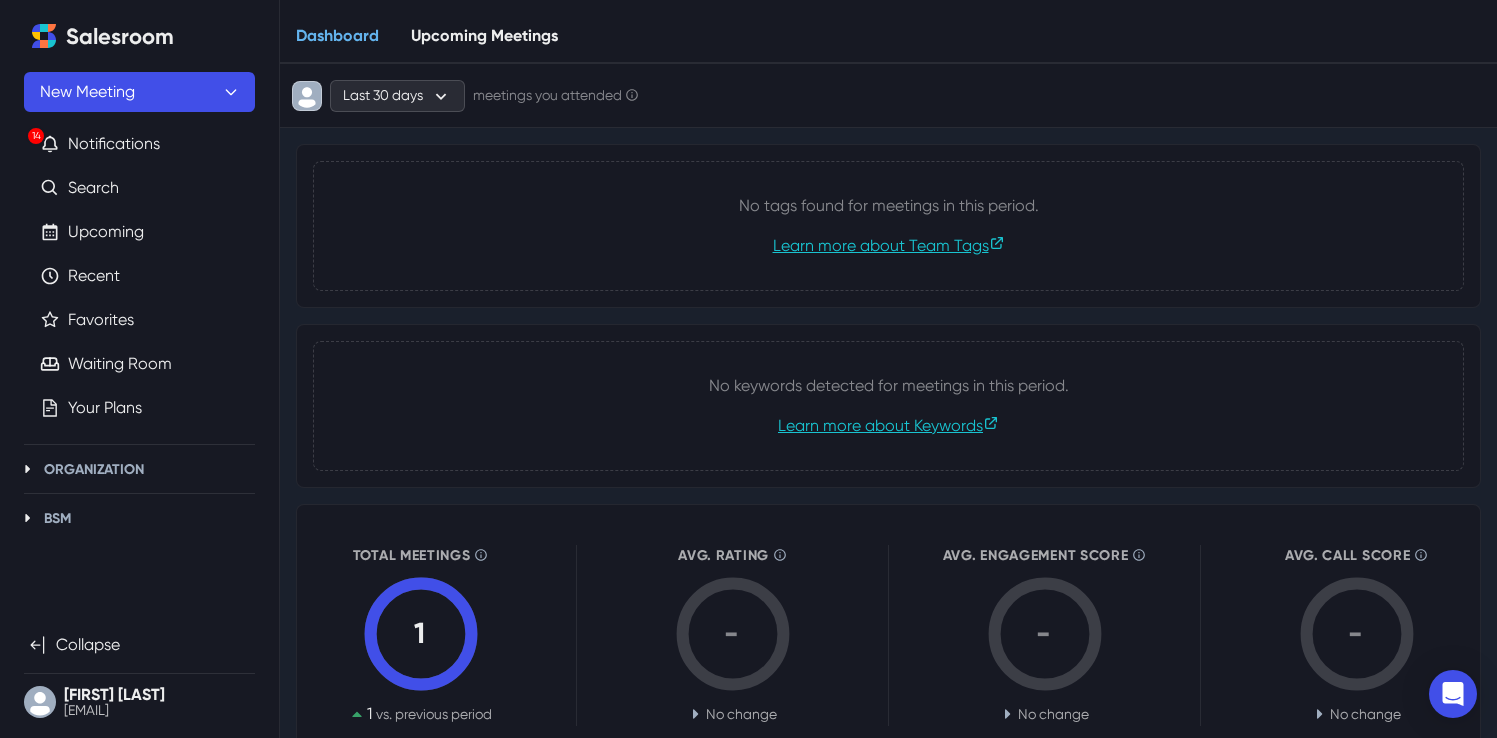 click on "[FIRST] [LAST] [EMAIL]" at bounding box center (139, 702) 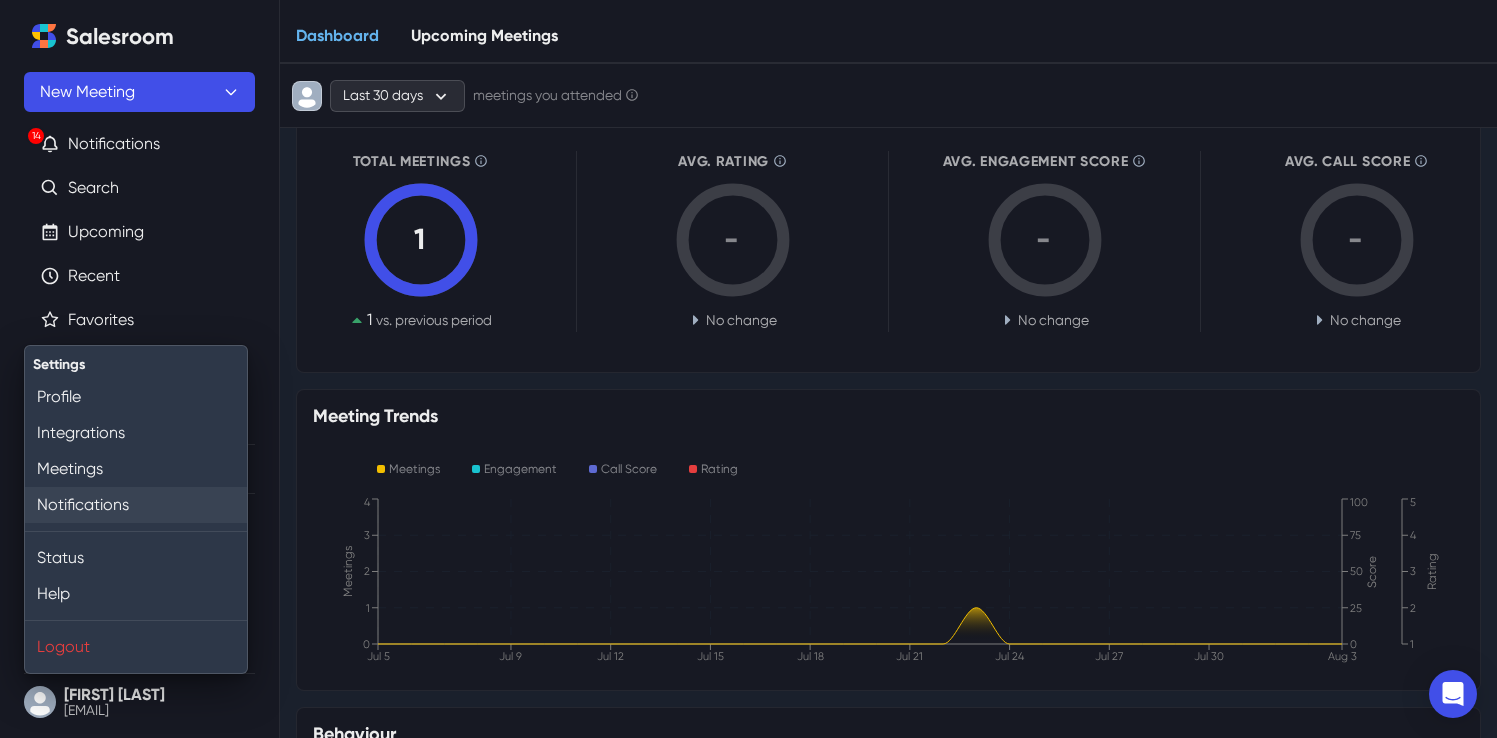 click on "Notifications" at bounding box center [136, 505] 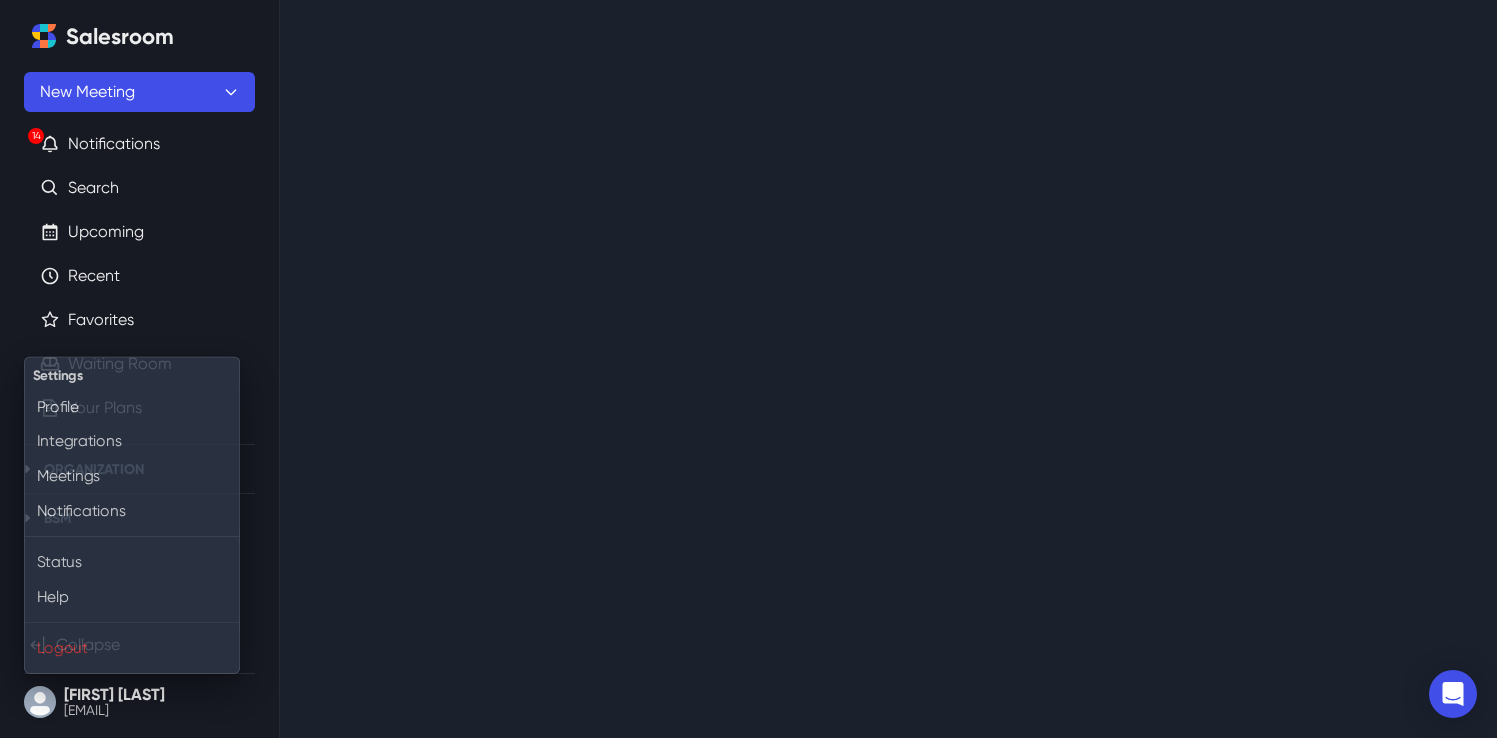 scroll, scrollTop: 0, scrollLeft: 0, axis: both 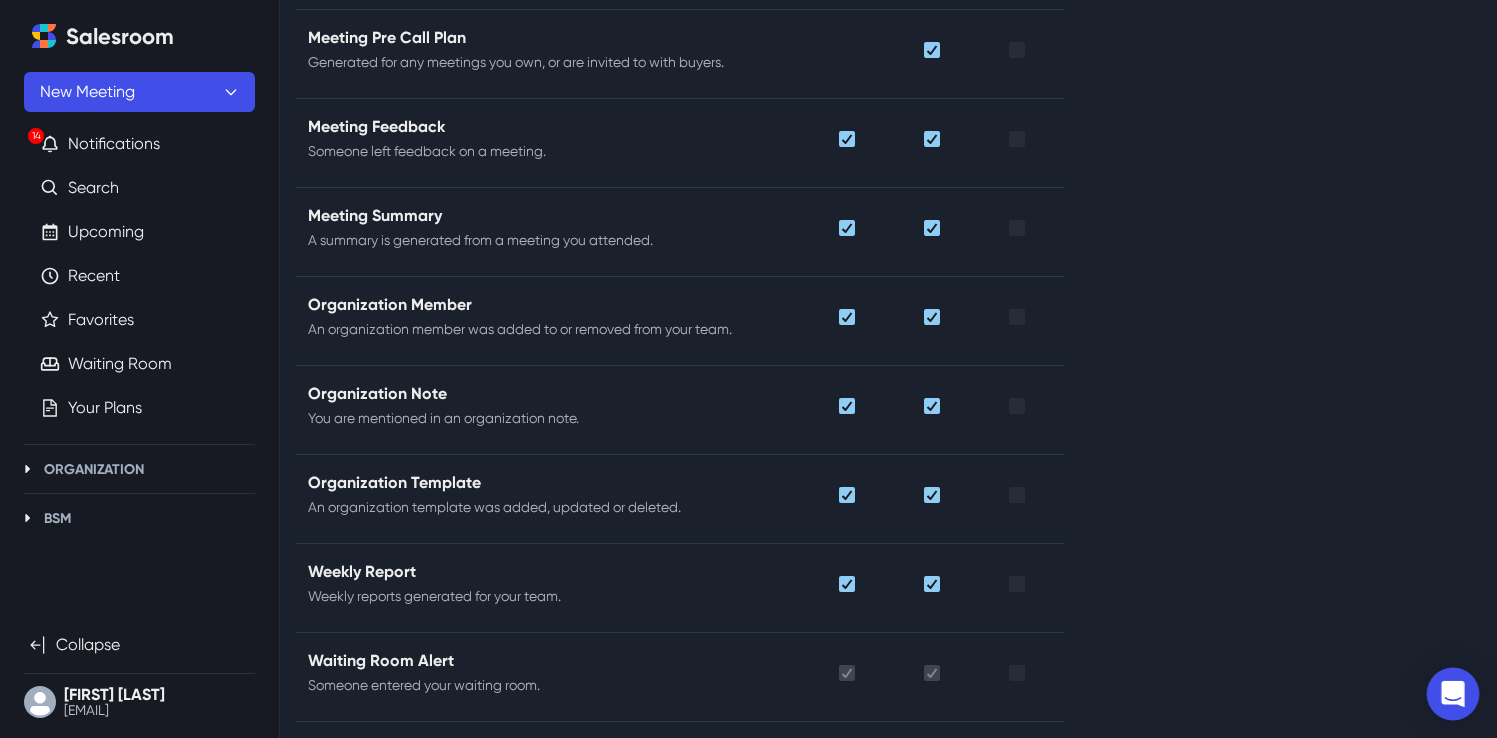 click 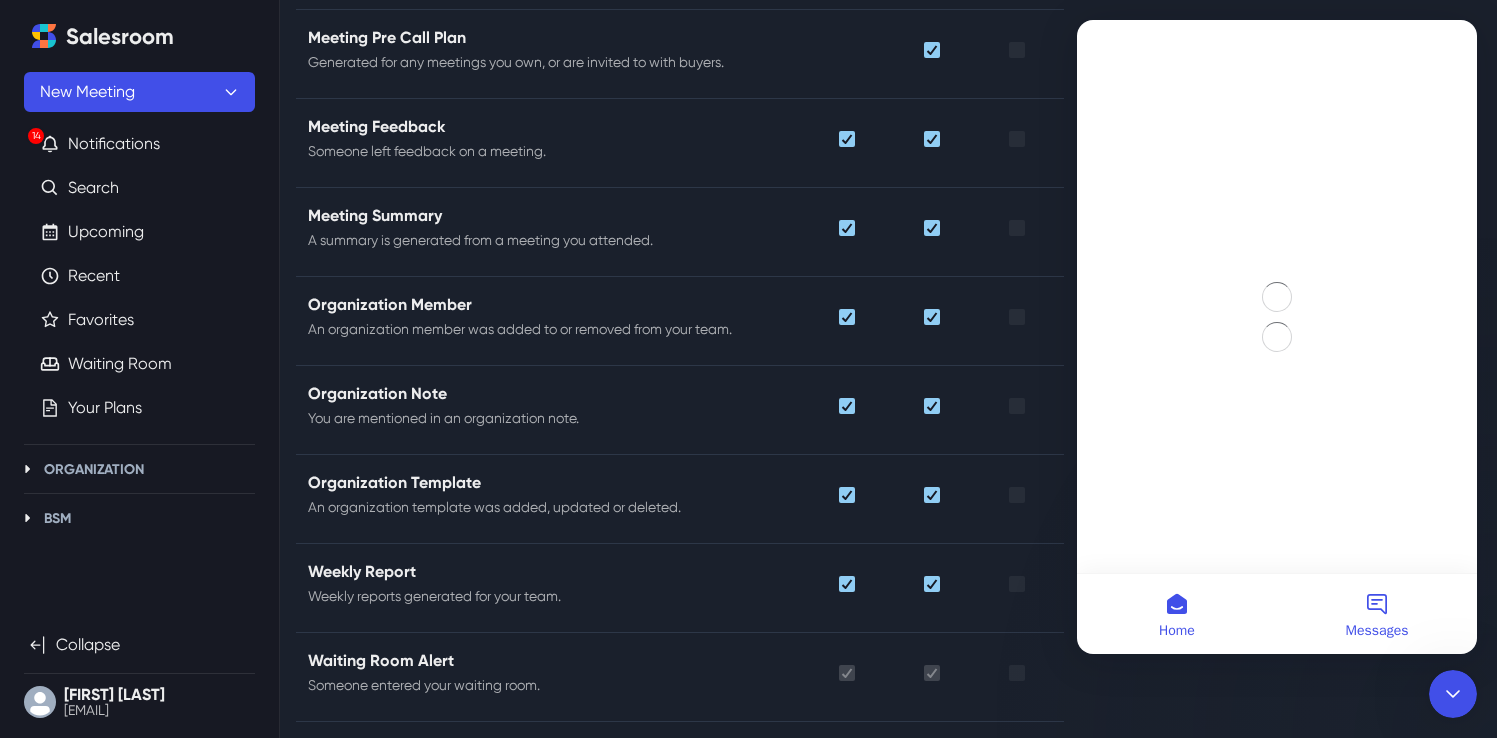 scroll, scrollTop: 0, scrollLeft: 0, axis: both 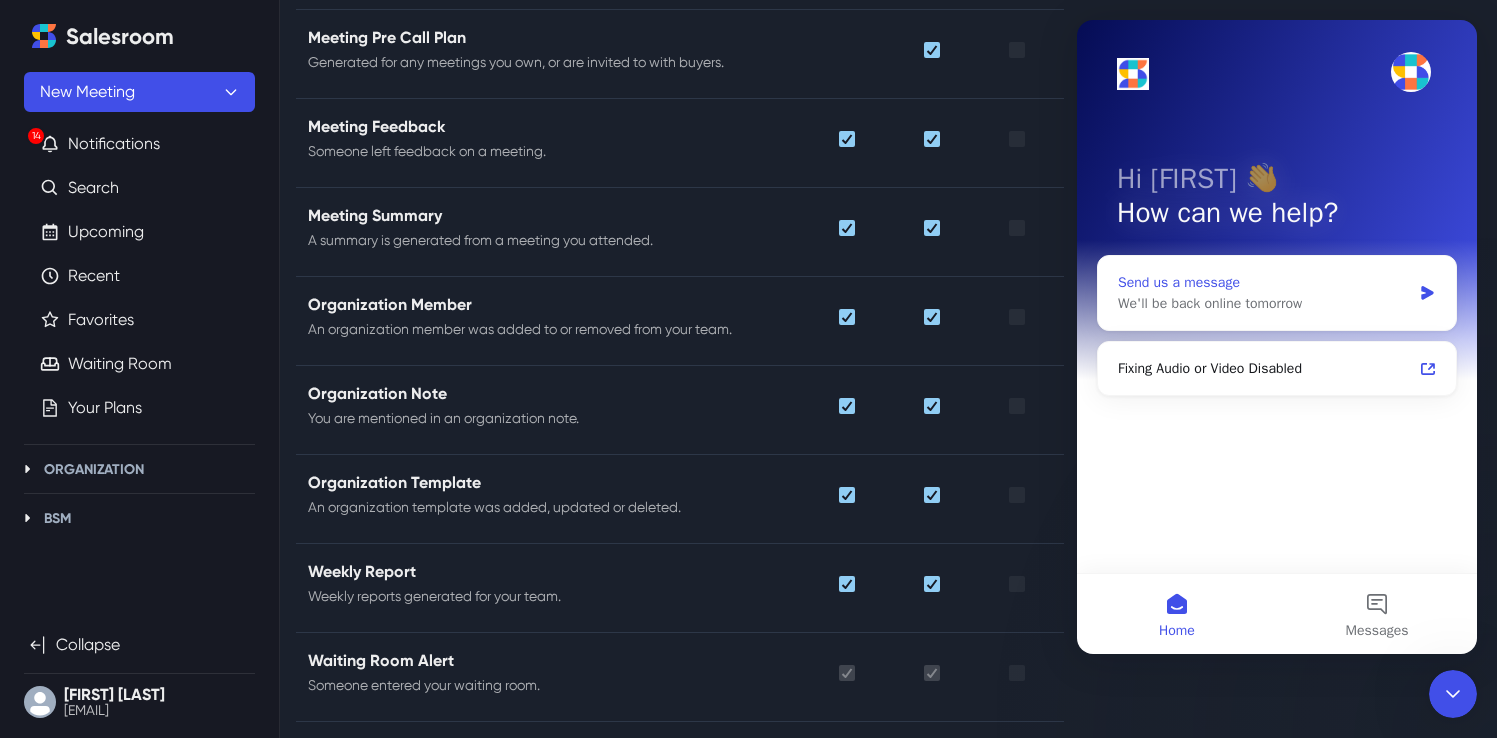 click on "We'll be back online tomorrow" at bounding box center [1264, 303] 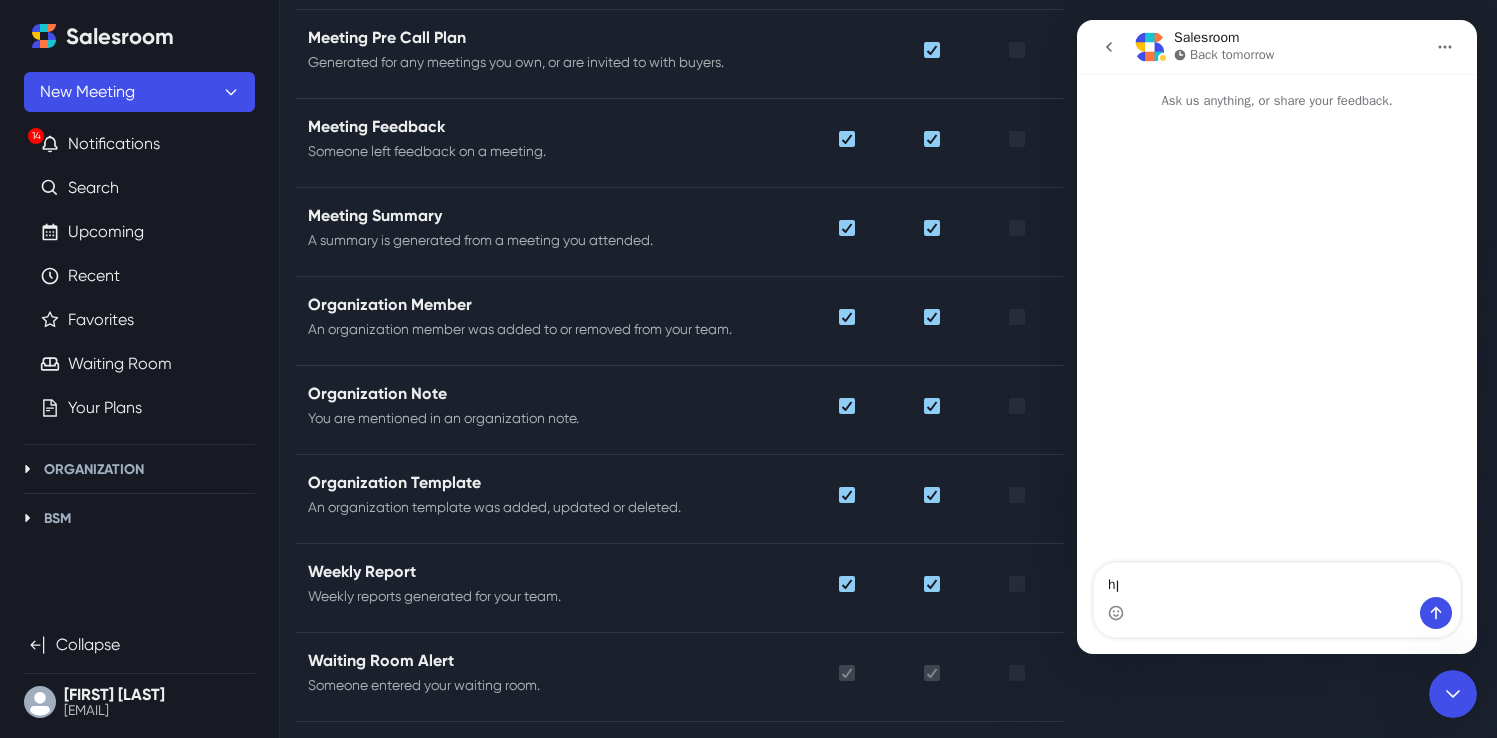 type on "h" 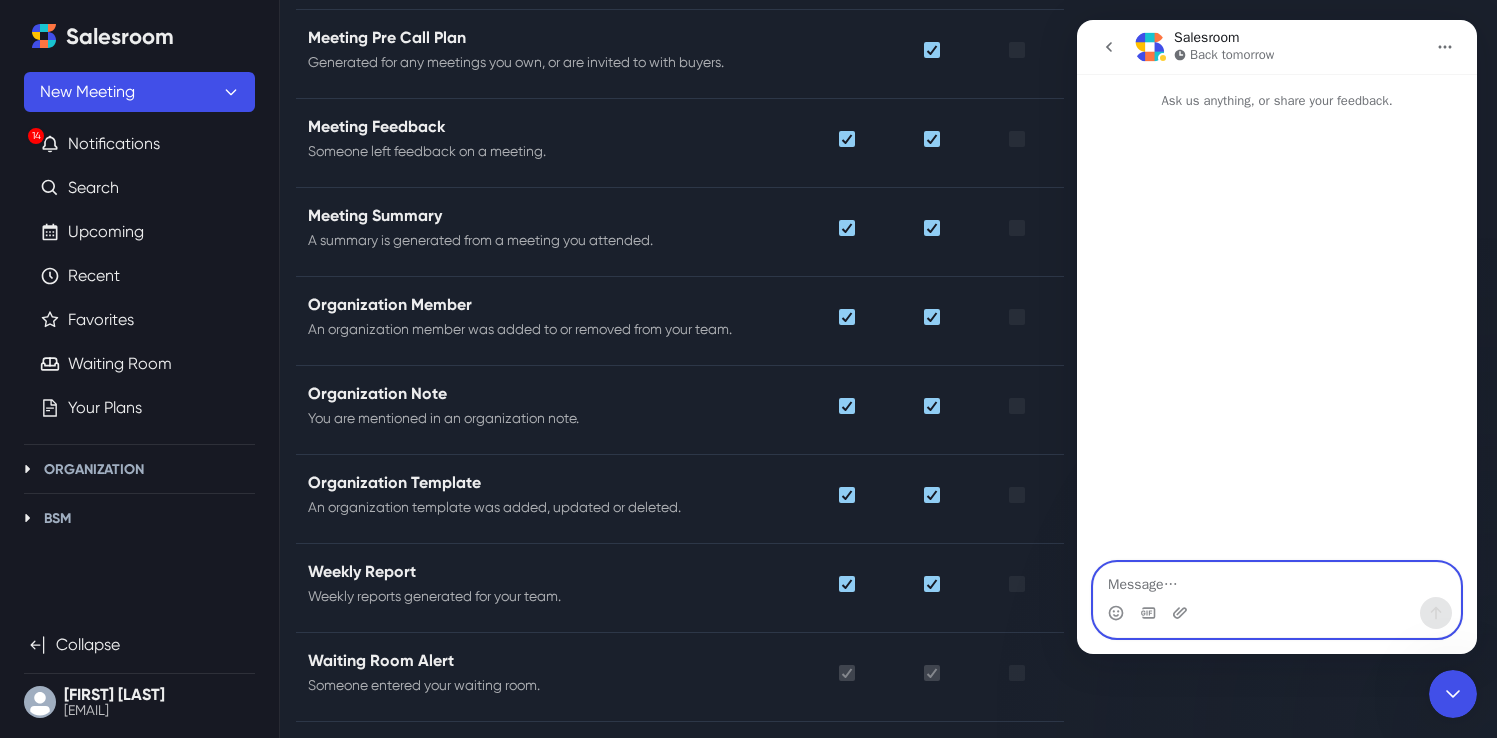 paste on "Hi Salesroom Support,
I hope you're well.
I’ve noticed that I’m no longer receiving automated meeting summary emails, even though everything appears to be connected correctly on my end. The meetings are recorded and summaries are generated (including highlights and transcripts), but the emails that used to be sent automatically no longer arrive.
For example, this happened with the following meeting:
Fiverr Pro: [FIRST] & [FIRST] – Sunday, August 3rd, 2025, 2:17 PM.
I’ve already checked:
Notification settings under my account – everything is enabled
My email folders – including spam, promotions, and other tabs" 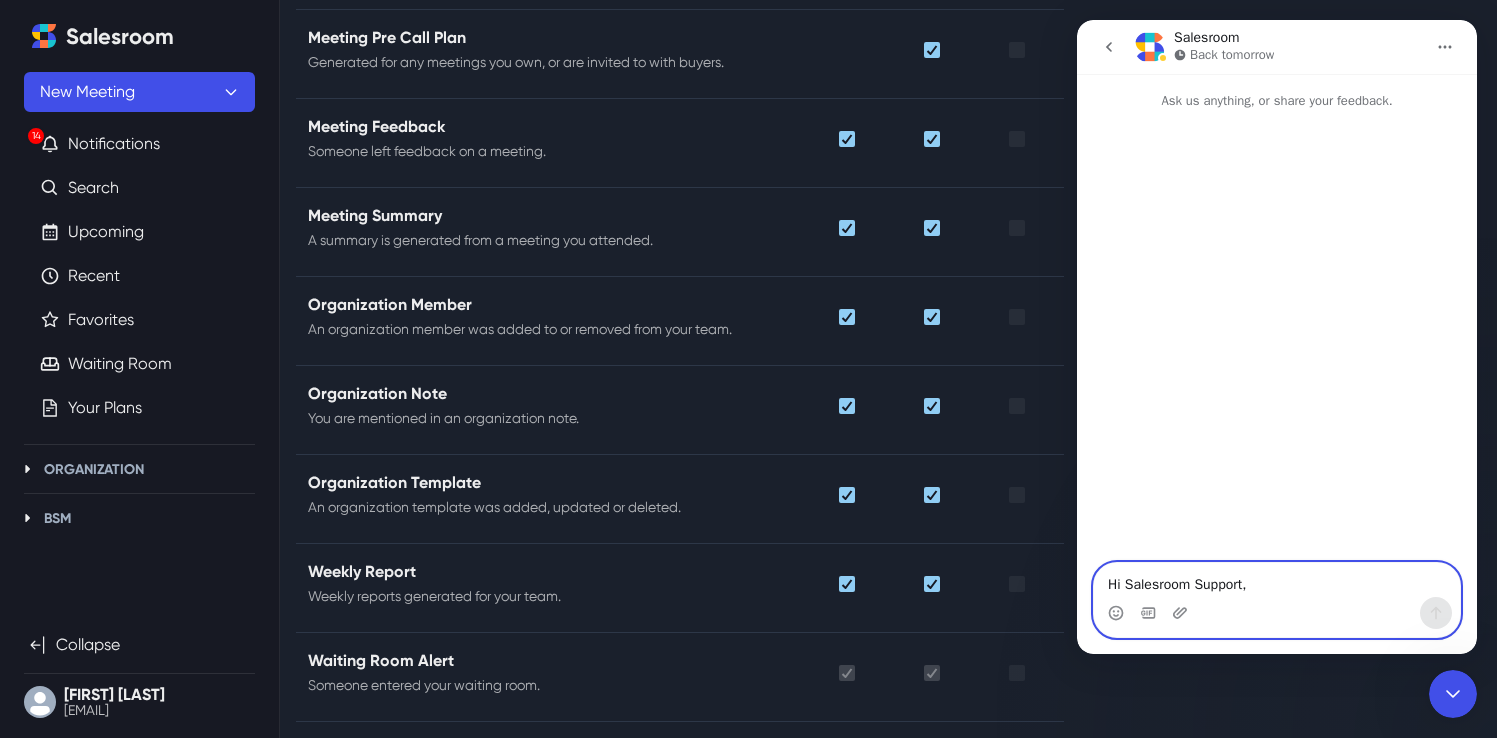 scroll, scrollTop: 372, scrollLeft: 0, axis: vertical 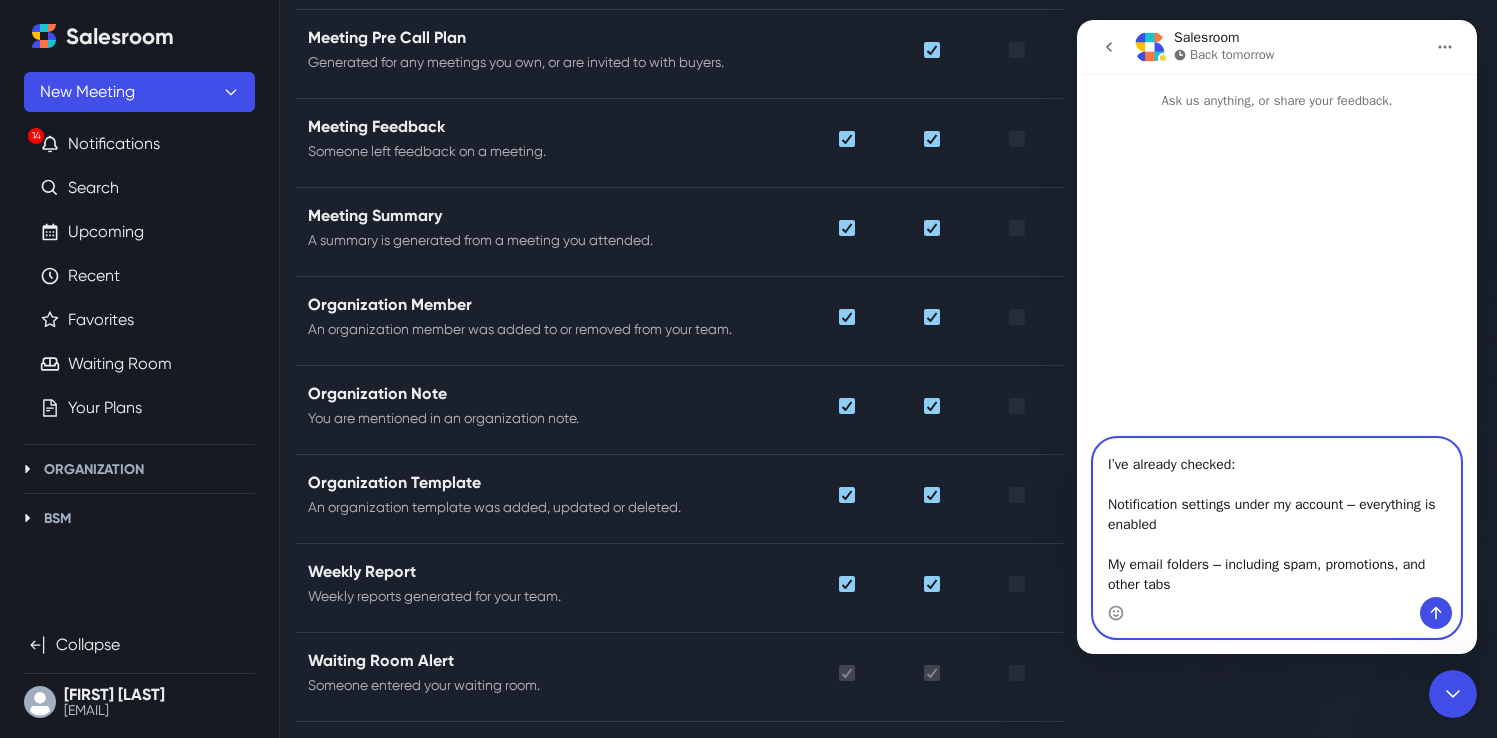 type on "Hi Salesroom Support,
I hope you're well.
I’ve noticed that I’m no longer receiving automated meeting summary emails, even though everything appears to be connected correctly on my end. The meetings are recorded and summaries are generated (including highlights and transcripts), but the emails that used to be sent automatically no longer arrive.
For example, this happened with the following meeting:
Fiverr Pro: [FIRST] & [FIRST] – Sunday, August 3rd, 2025, 2:17 PM.
I’ve already checked:
Notification settings under my account – everything is enabled
My email folders – including spam, promotions, and other tabs" 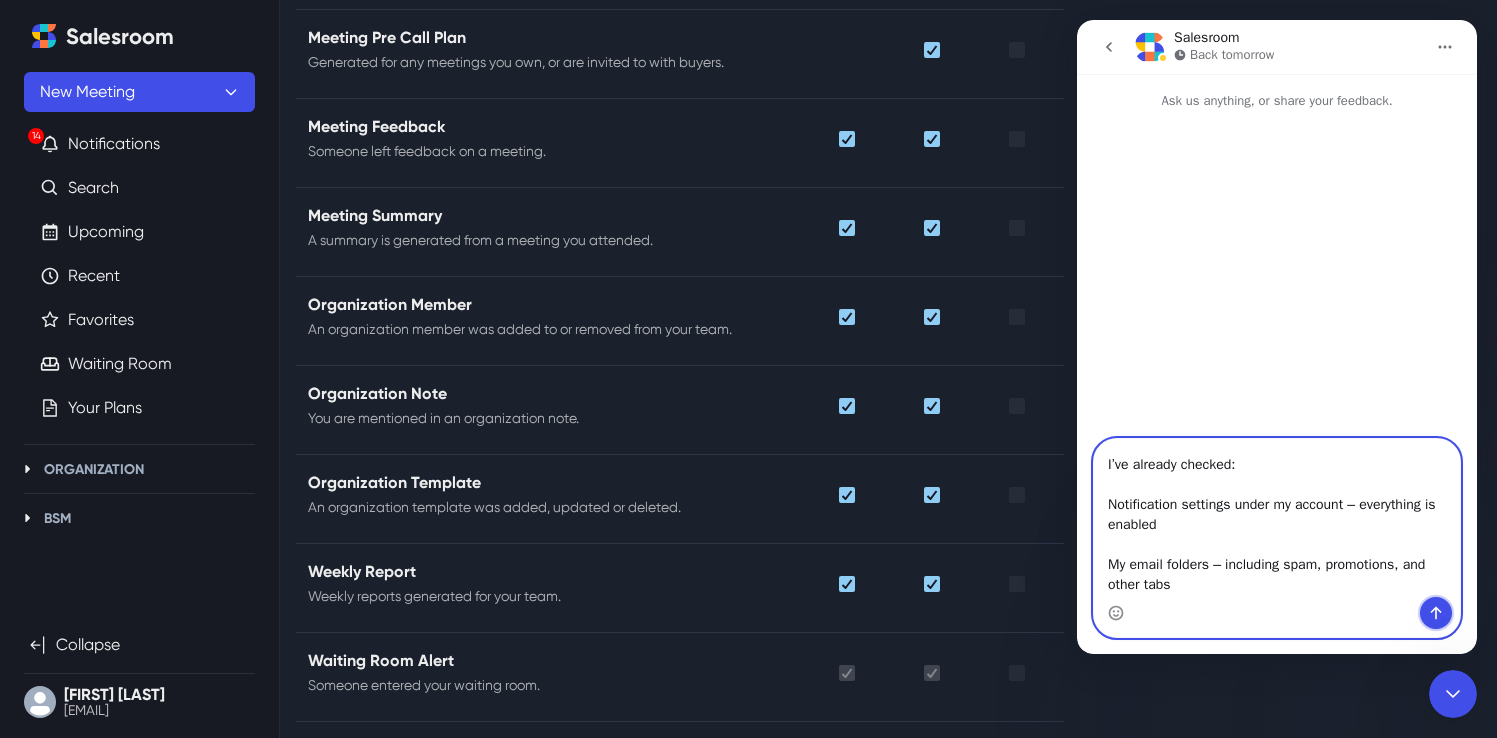 click 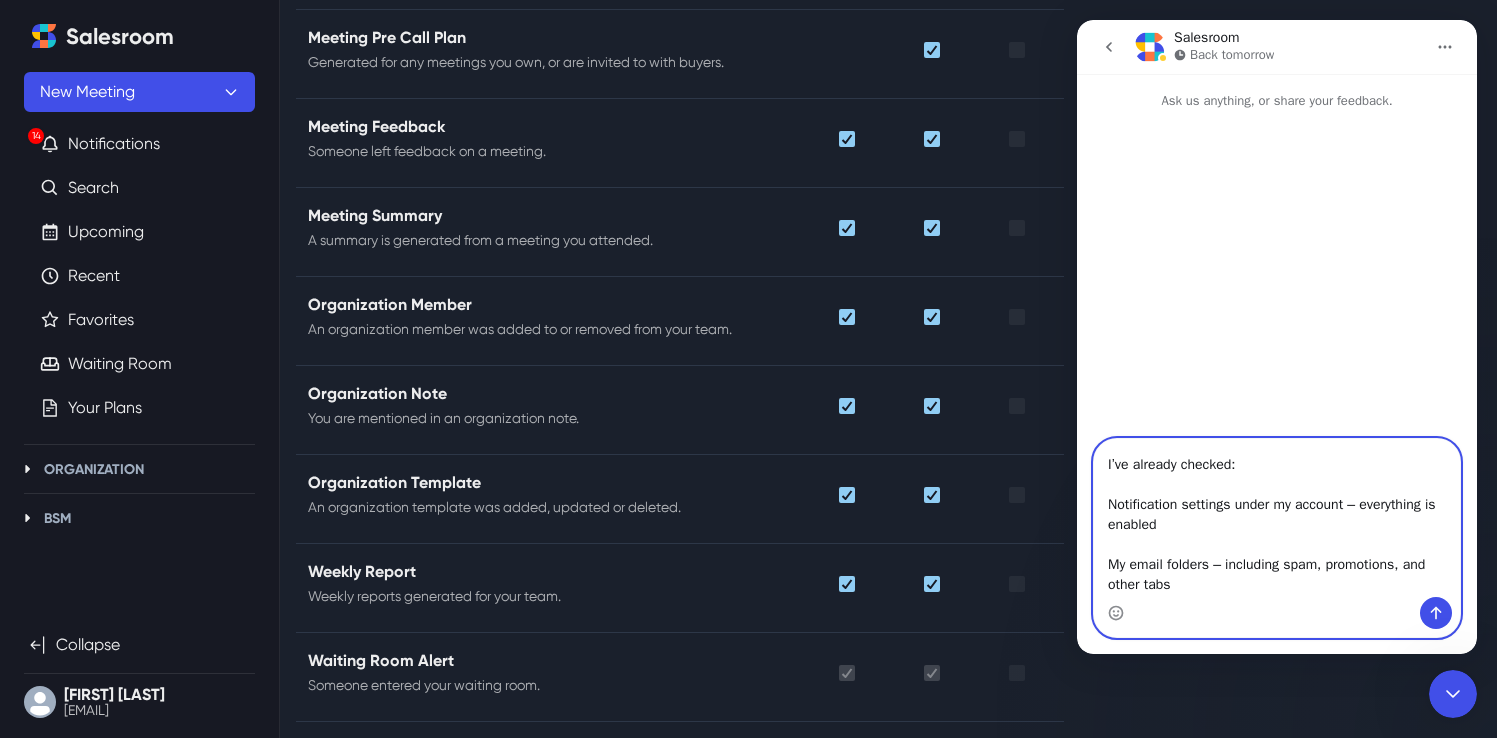 type 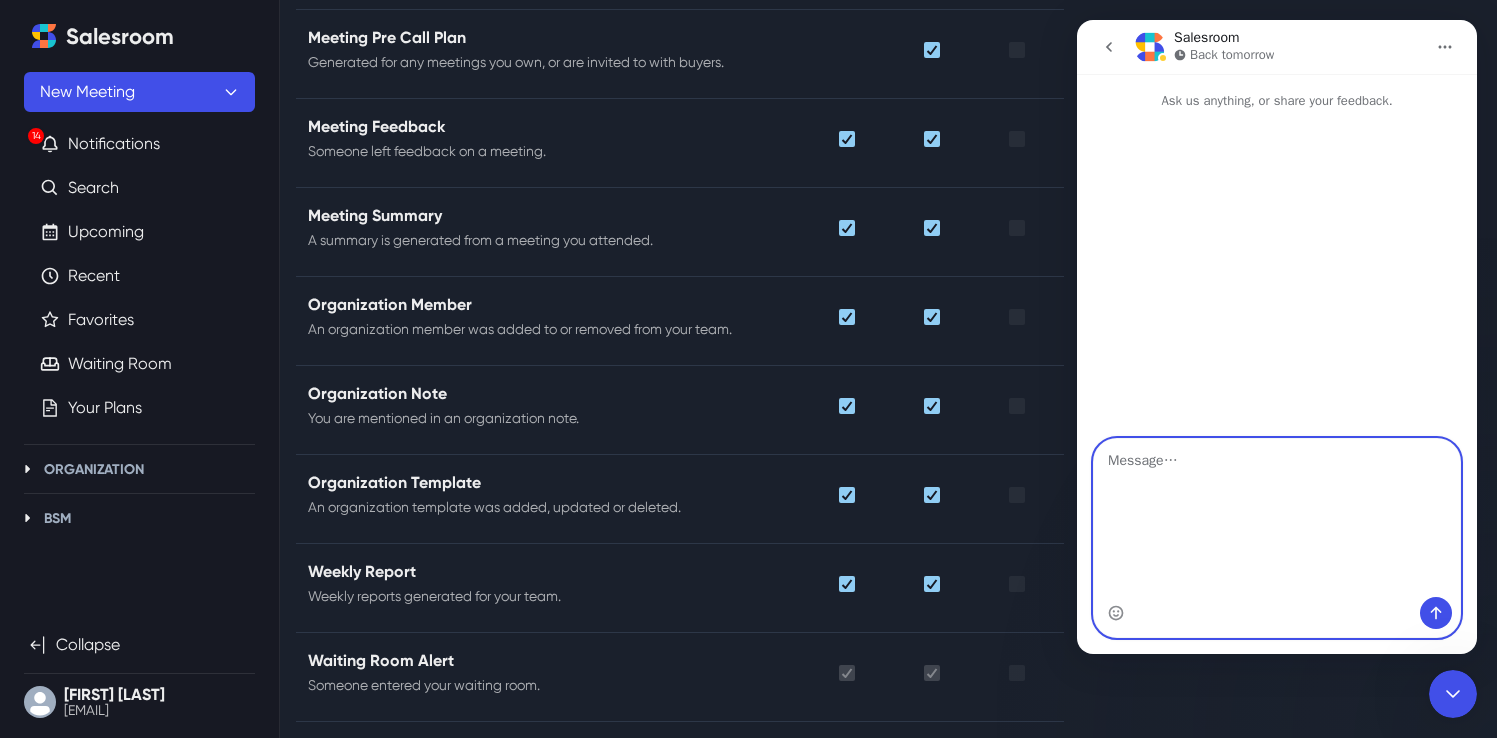 scroll, scrollTop: 0, scrollLeft: 0, axis: both 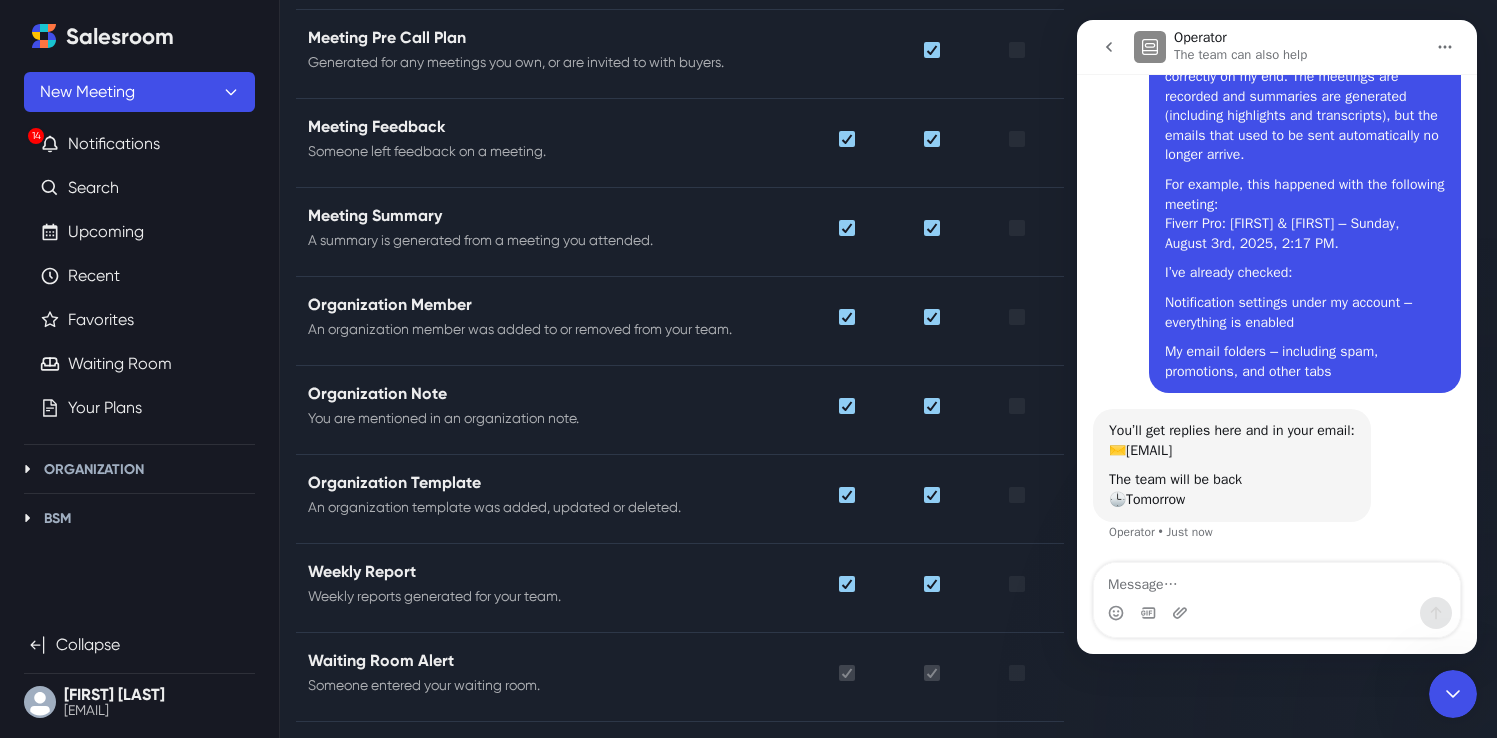 click on "You’ll get replies here and in your email: ✉️ [EMAIL]" at bounding box center [1232, 440] 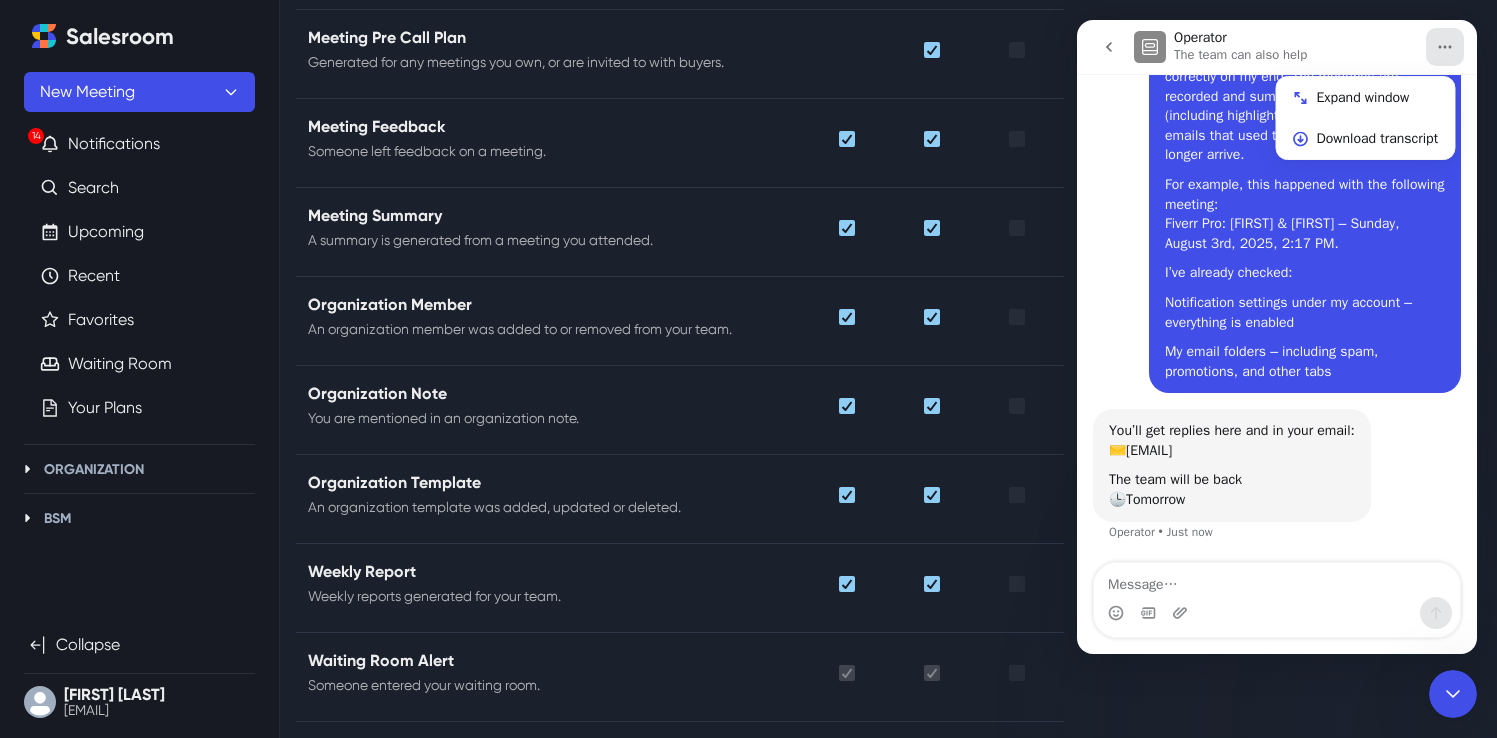 click 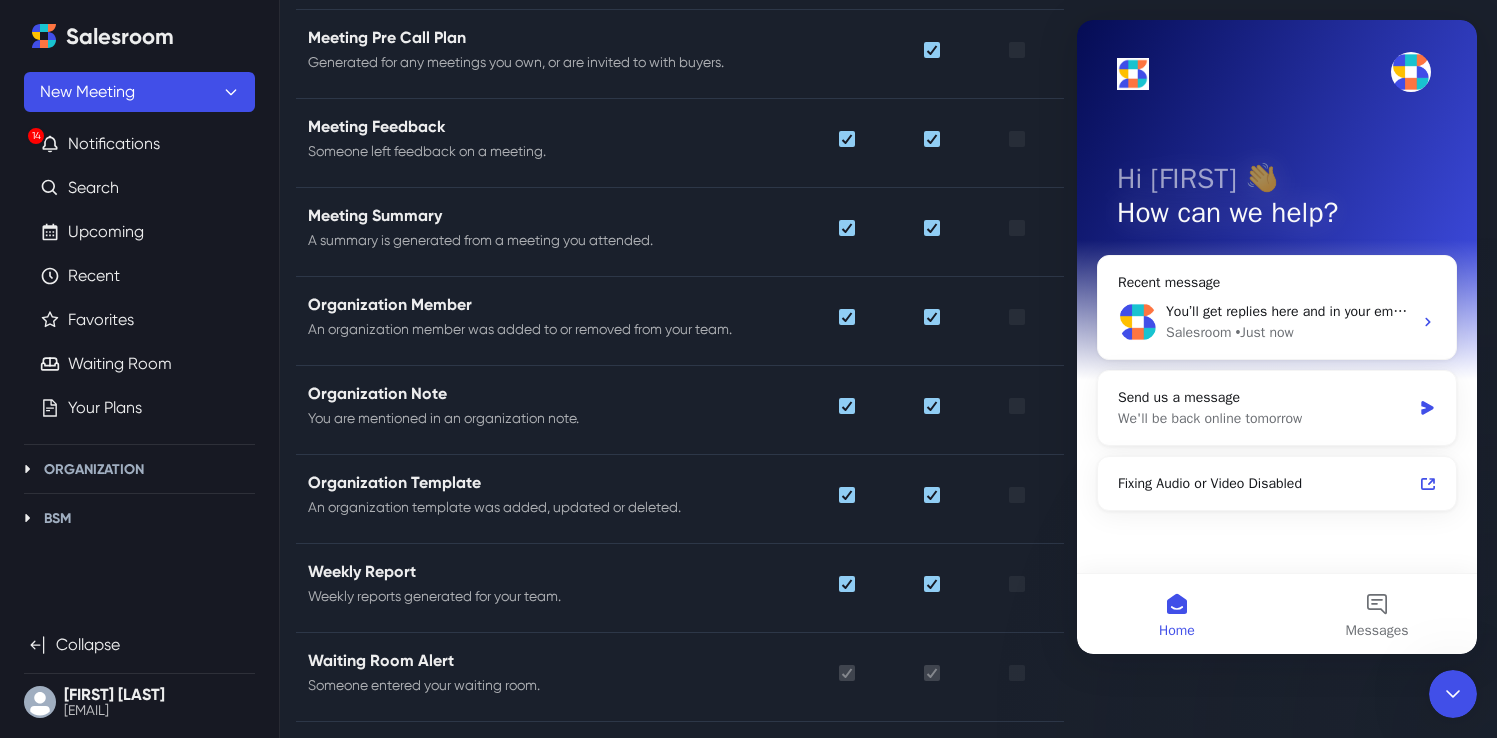 scroll, scrollTop: 0, scrollLeft: 0, axis: both 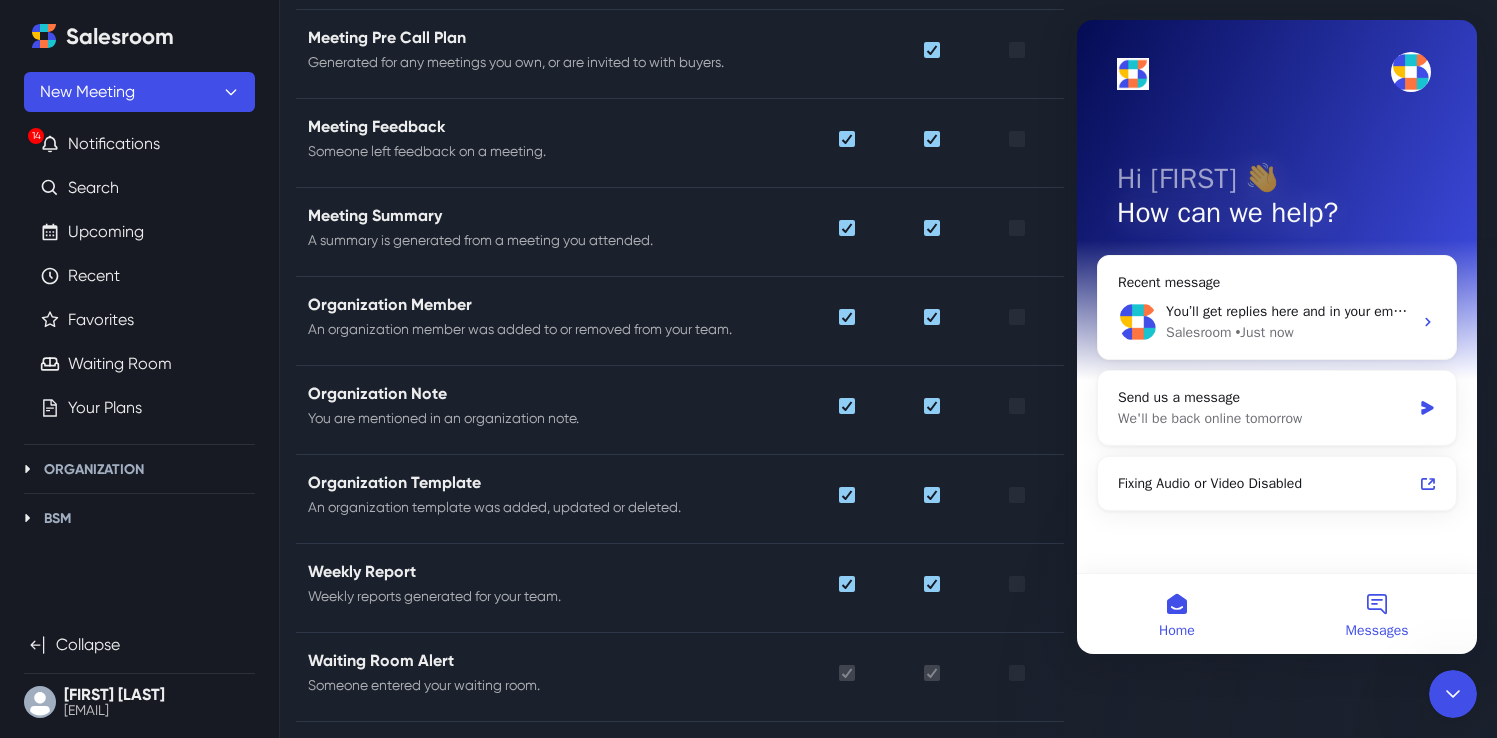 click on "Messages" at bounding box center [1377, 614] 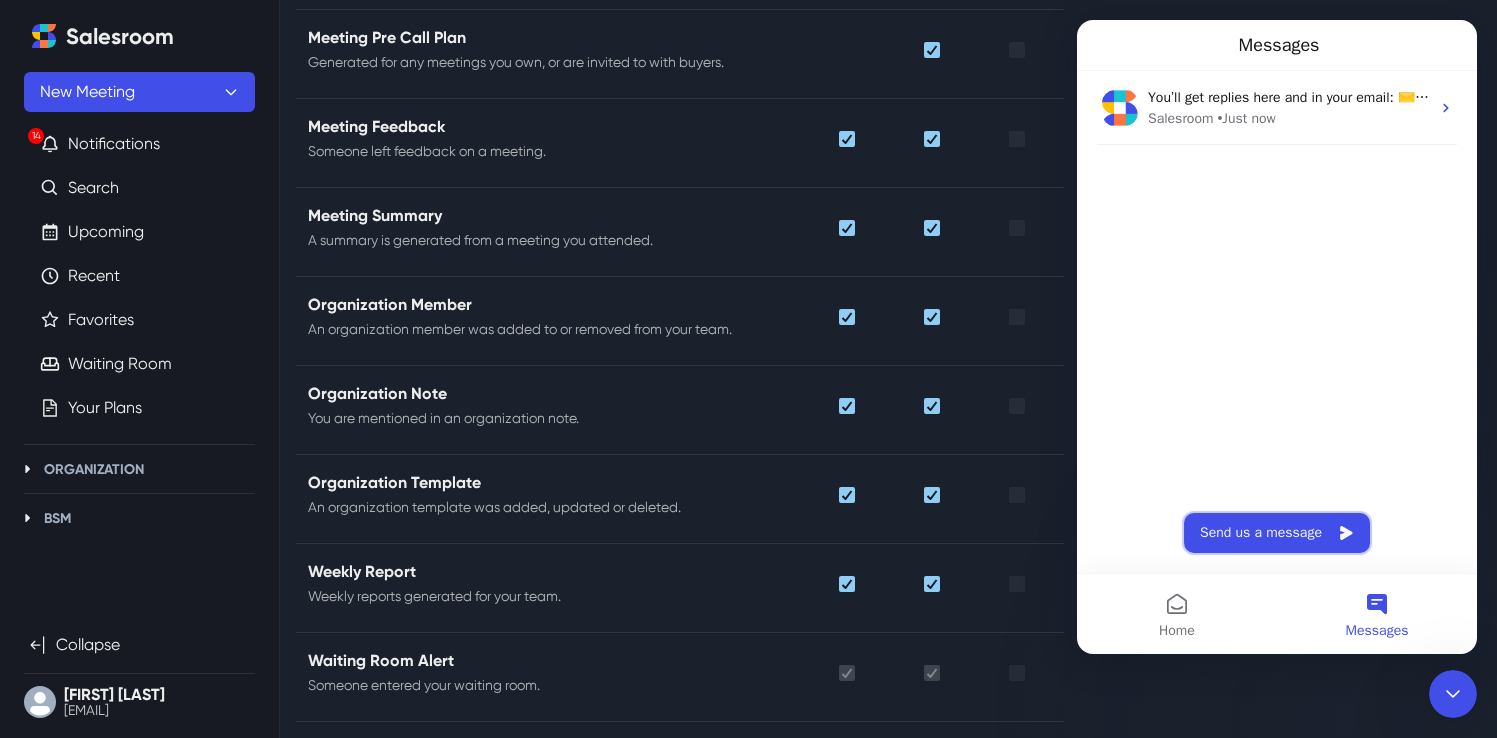 click on "Send us a message" at bounding box center [1277, 533] 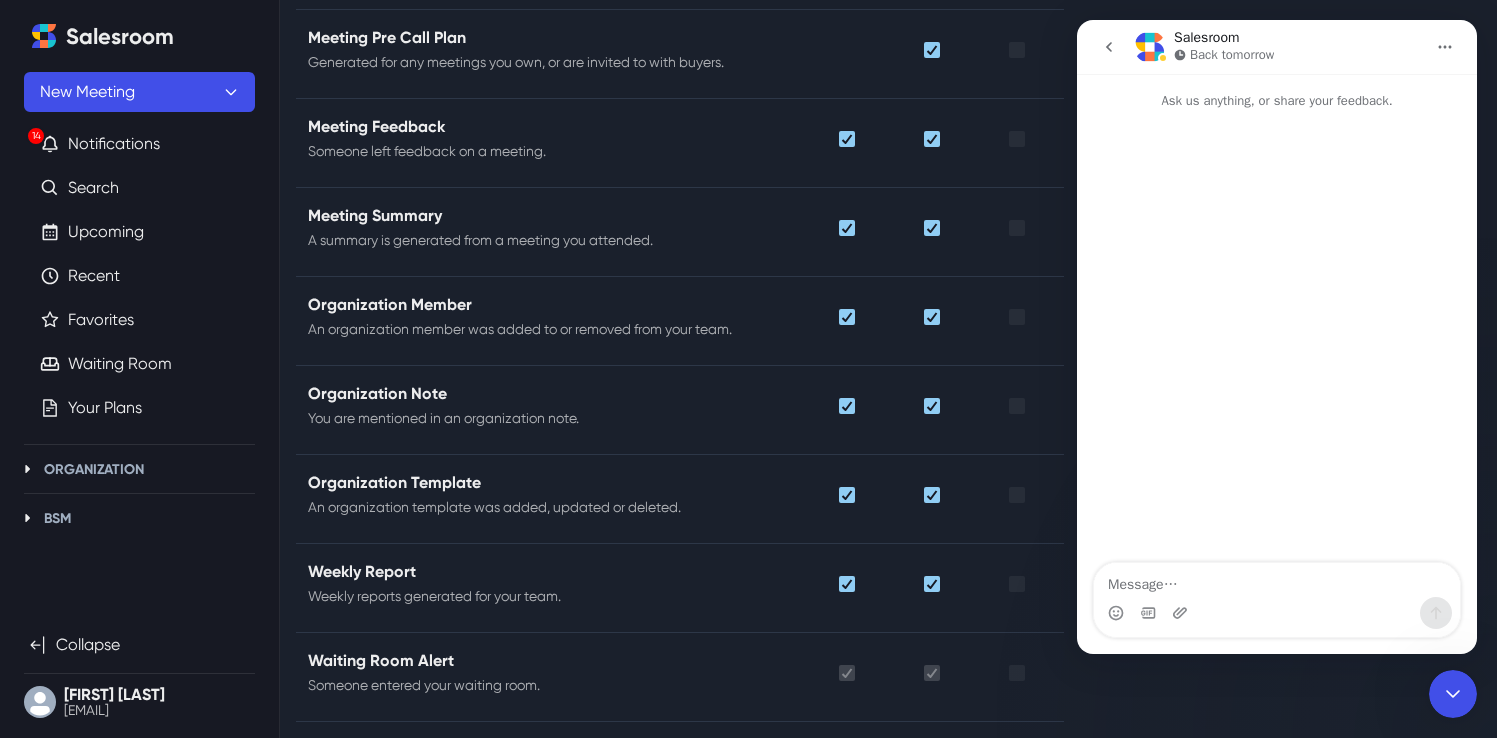 click at bounding box center (1277, 580) 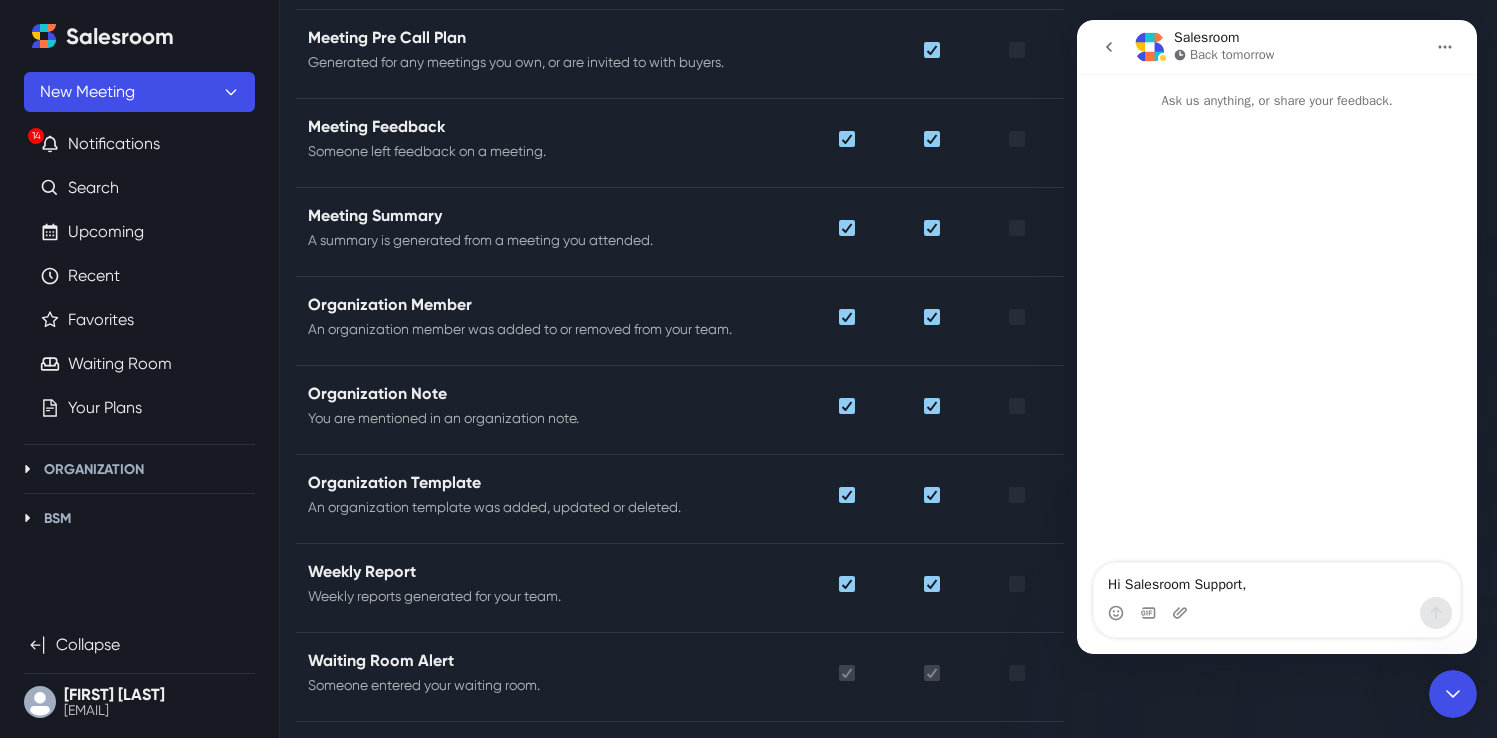 scroll, scrollTop: 372, scrollLeft: 0, axis: vertical 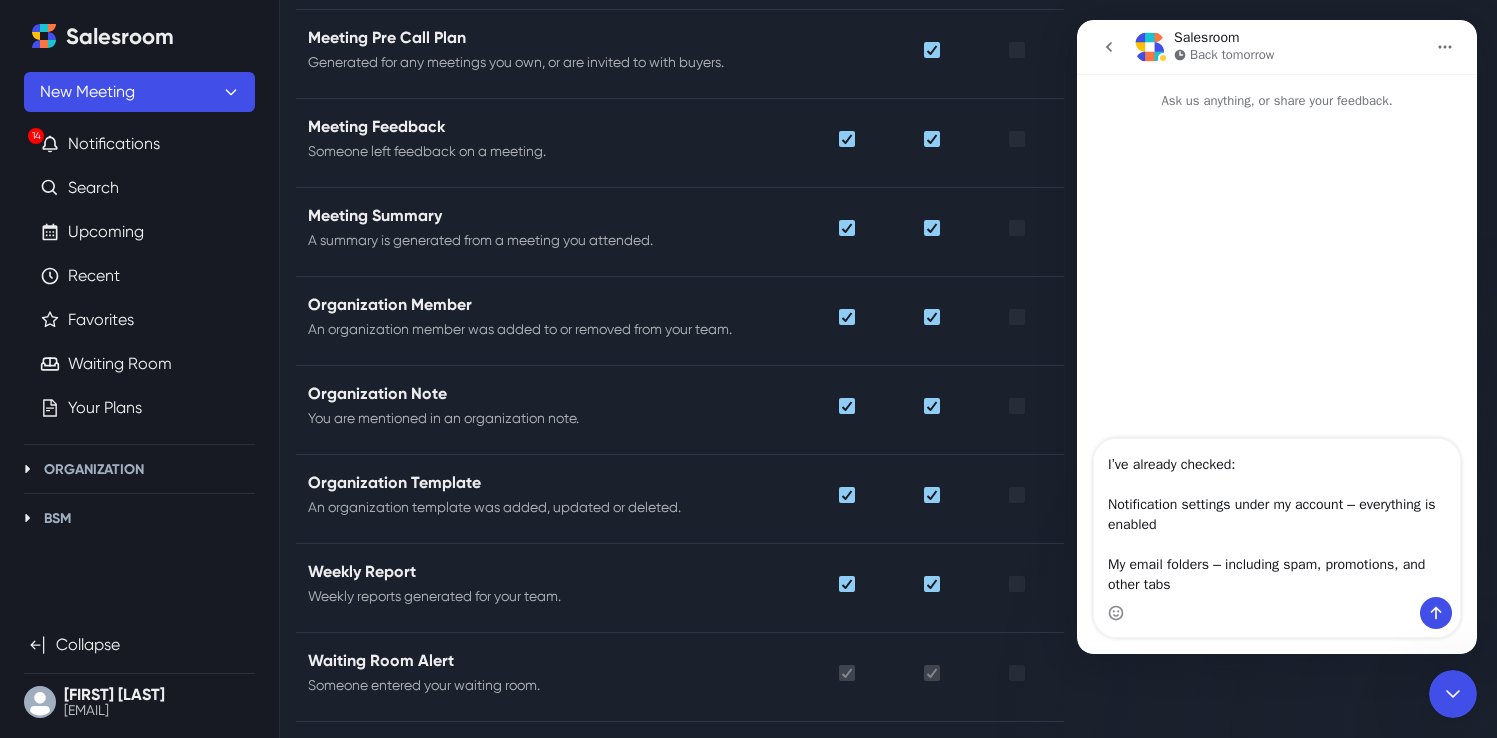 type 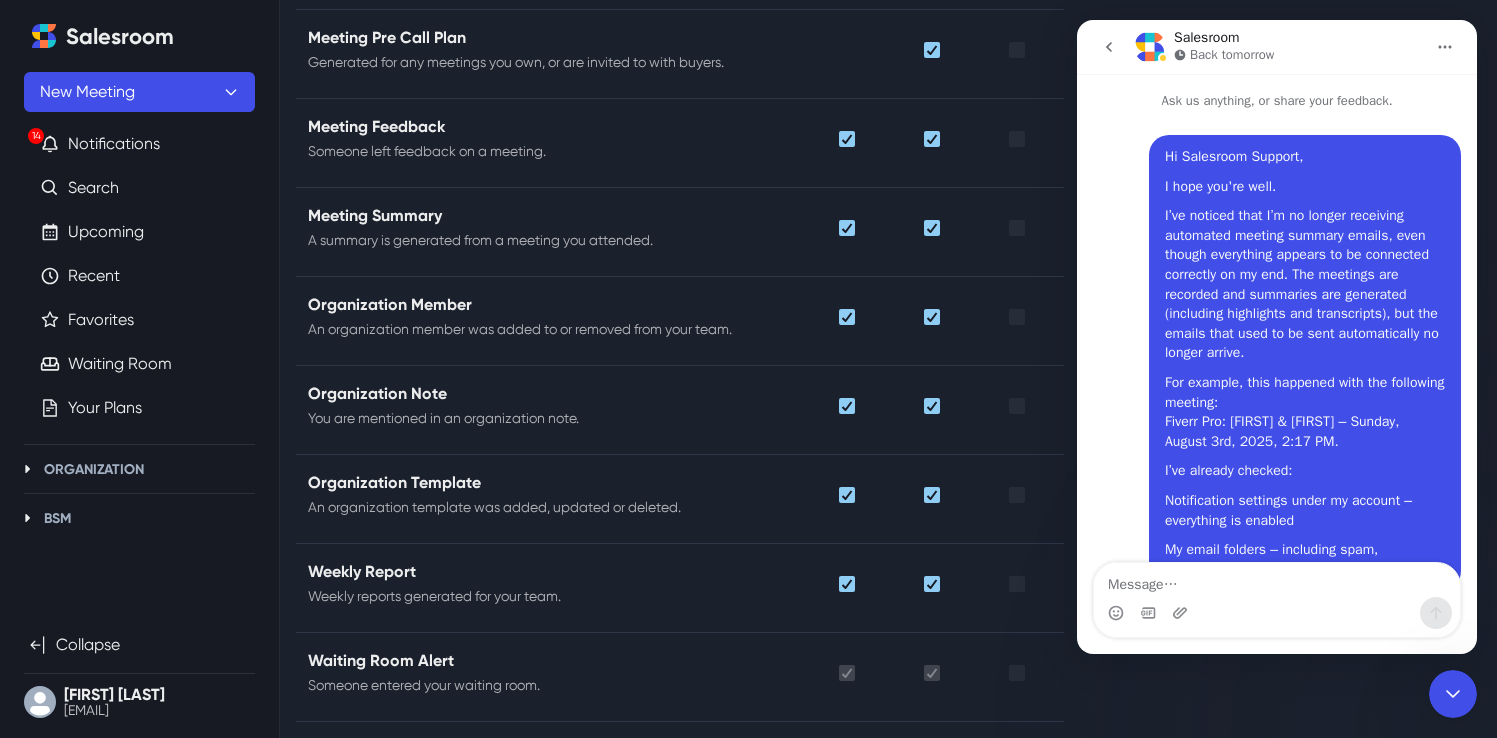 scroll, scrollTop: 0, scrollLeft: 0, axis: both 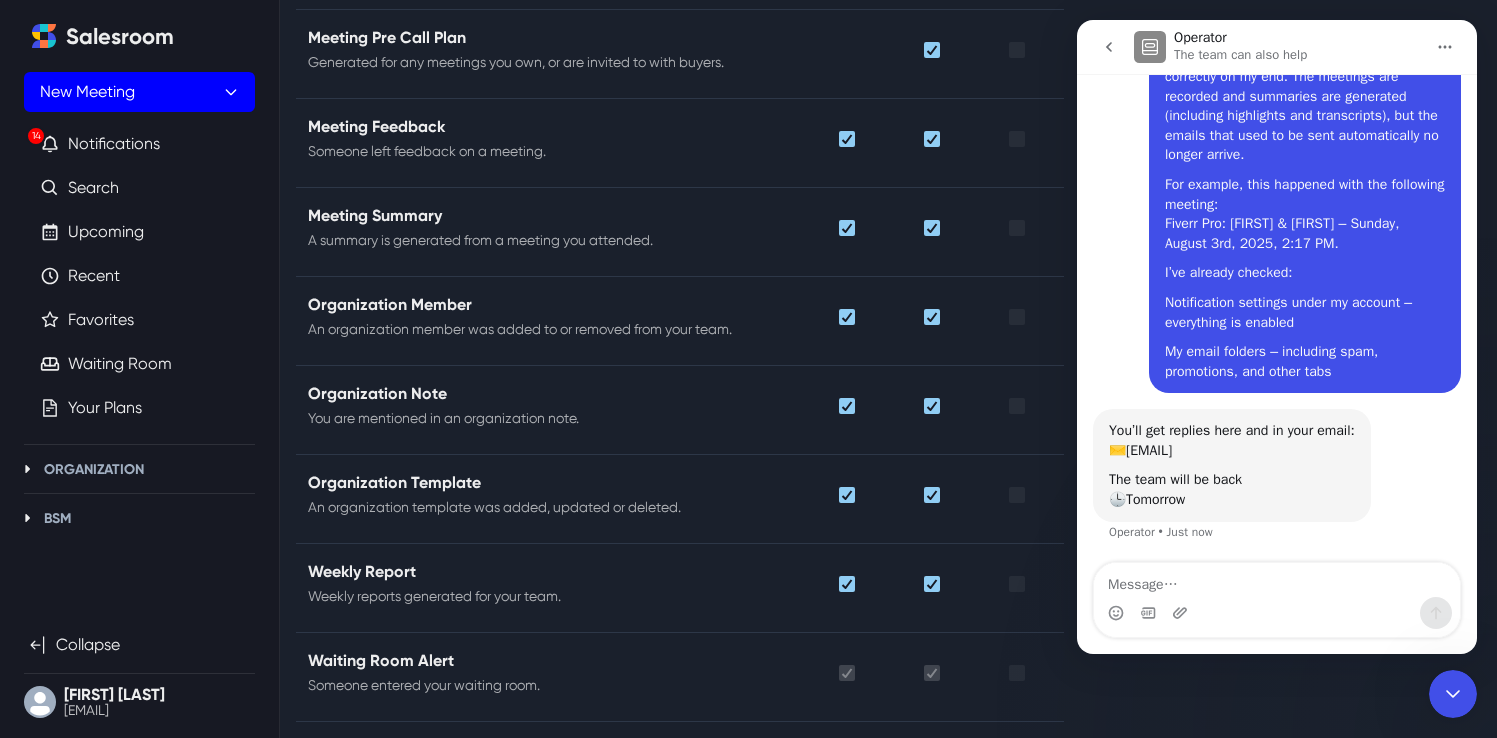 click on "New Meeting" at bounding box center (139, 92) 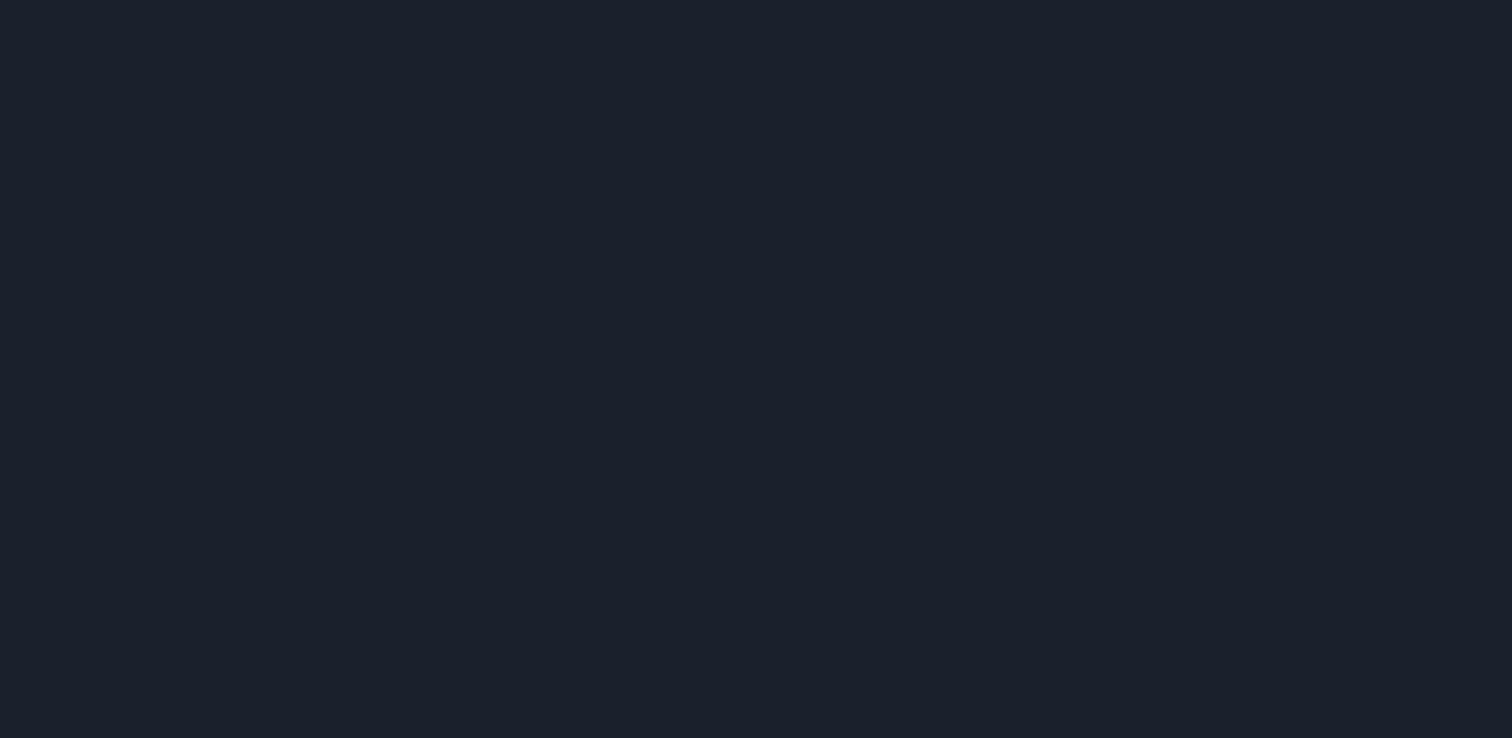 scroll, scrollTop: 0, scrollLeft: 0, axis: both 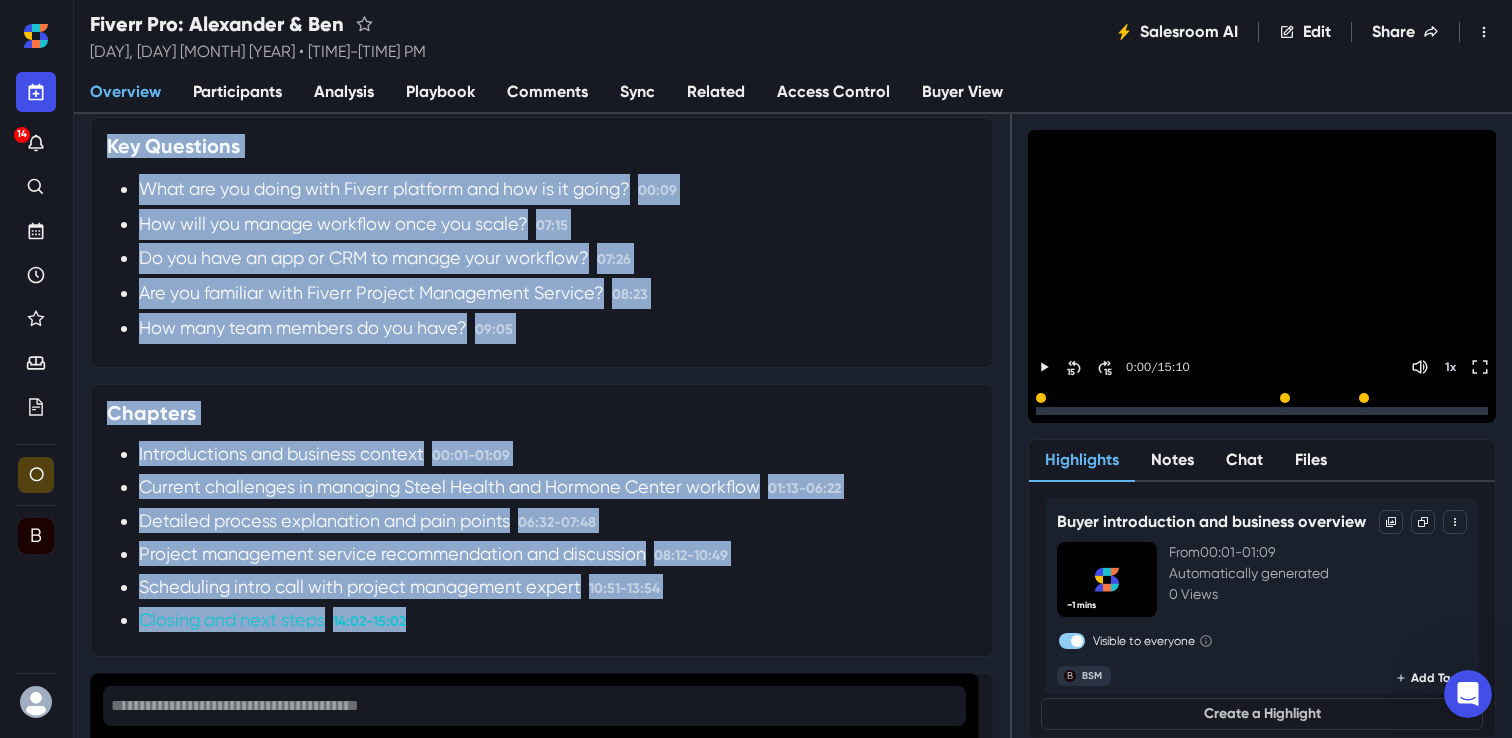 drag, startPoint x: 324, startPoint y: 296, endPoint x: 438, endPoint y: 614, distance: 337.81653 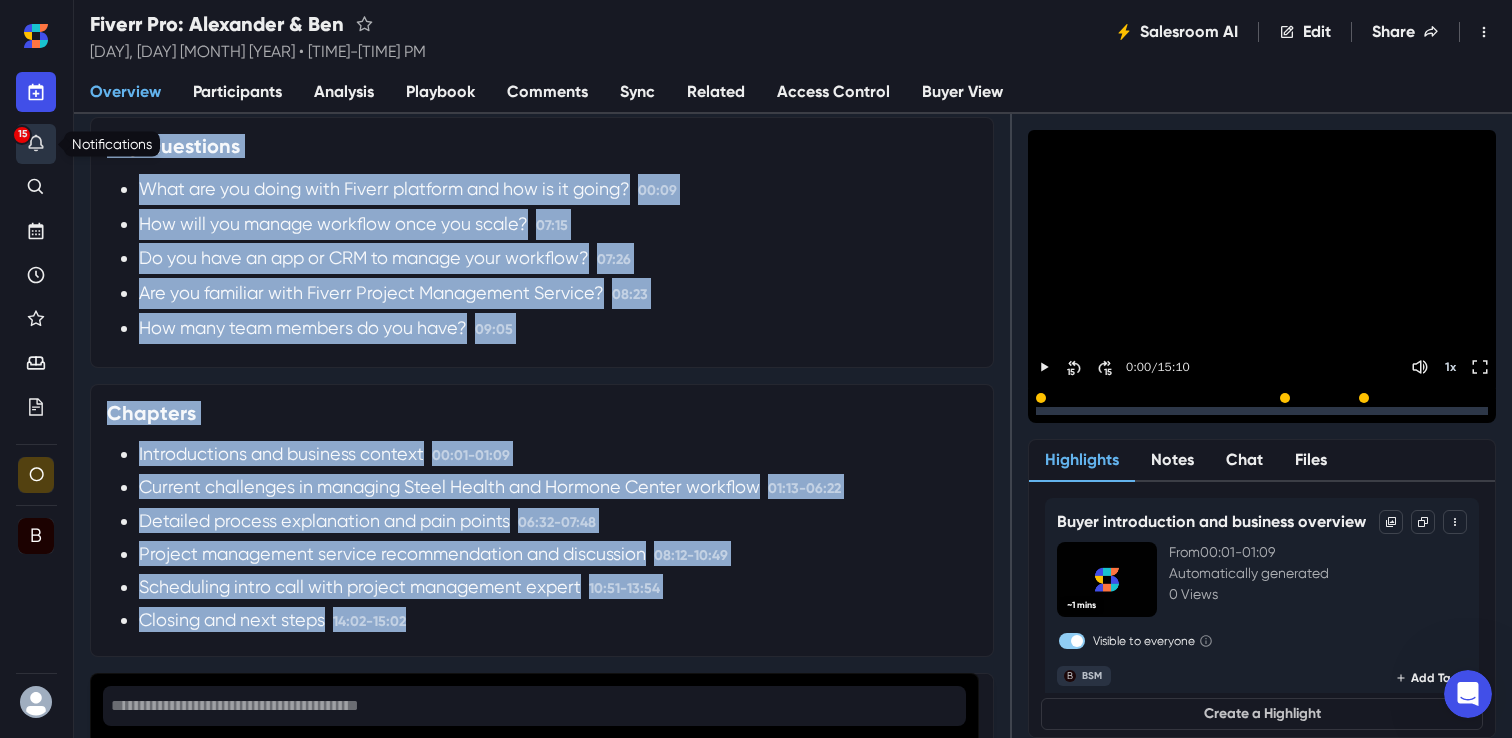 click 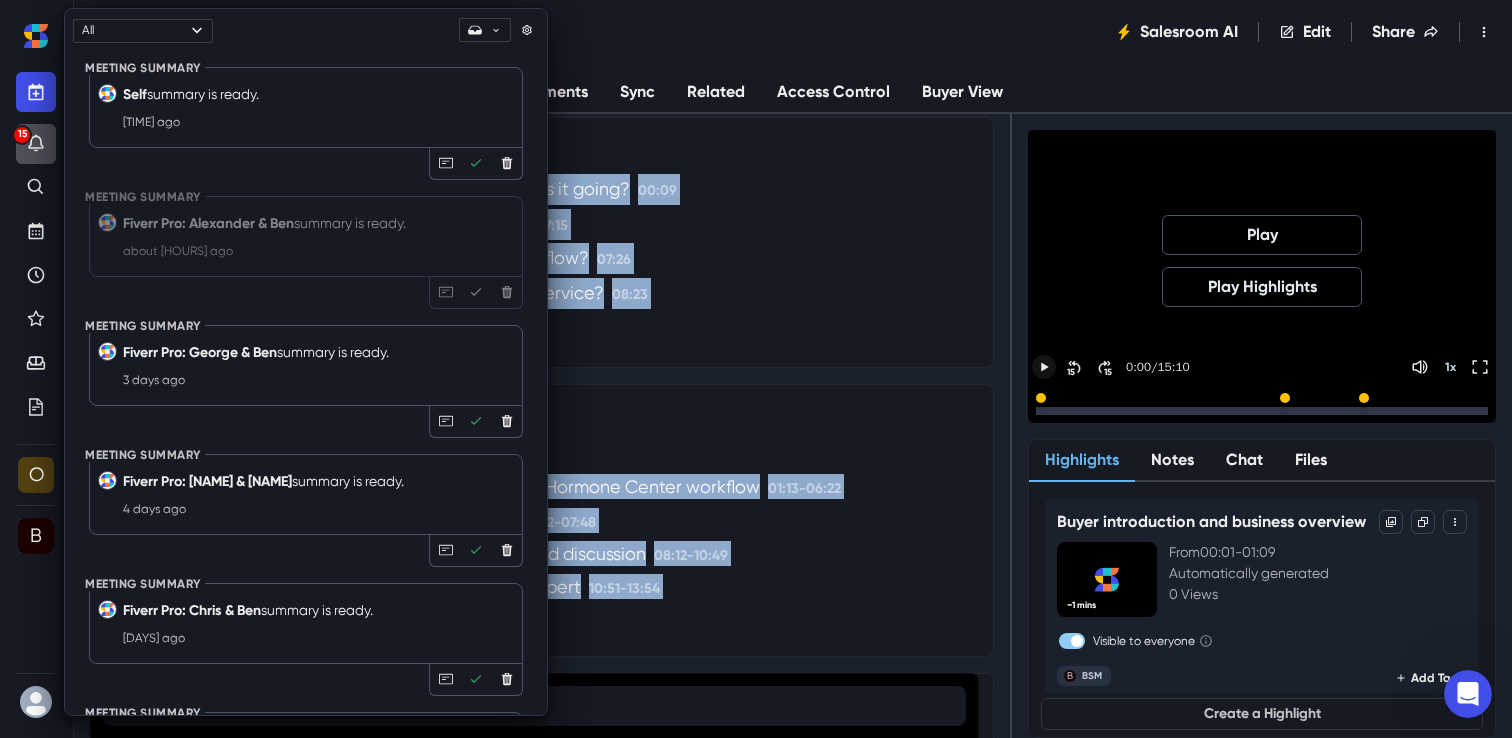 click 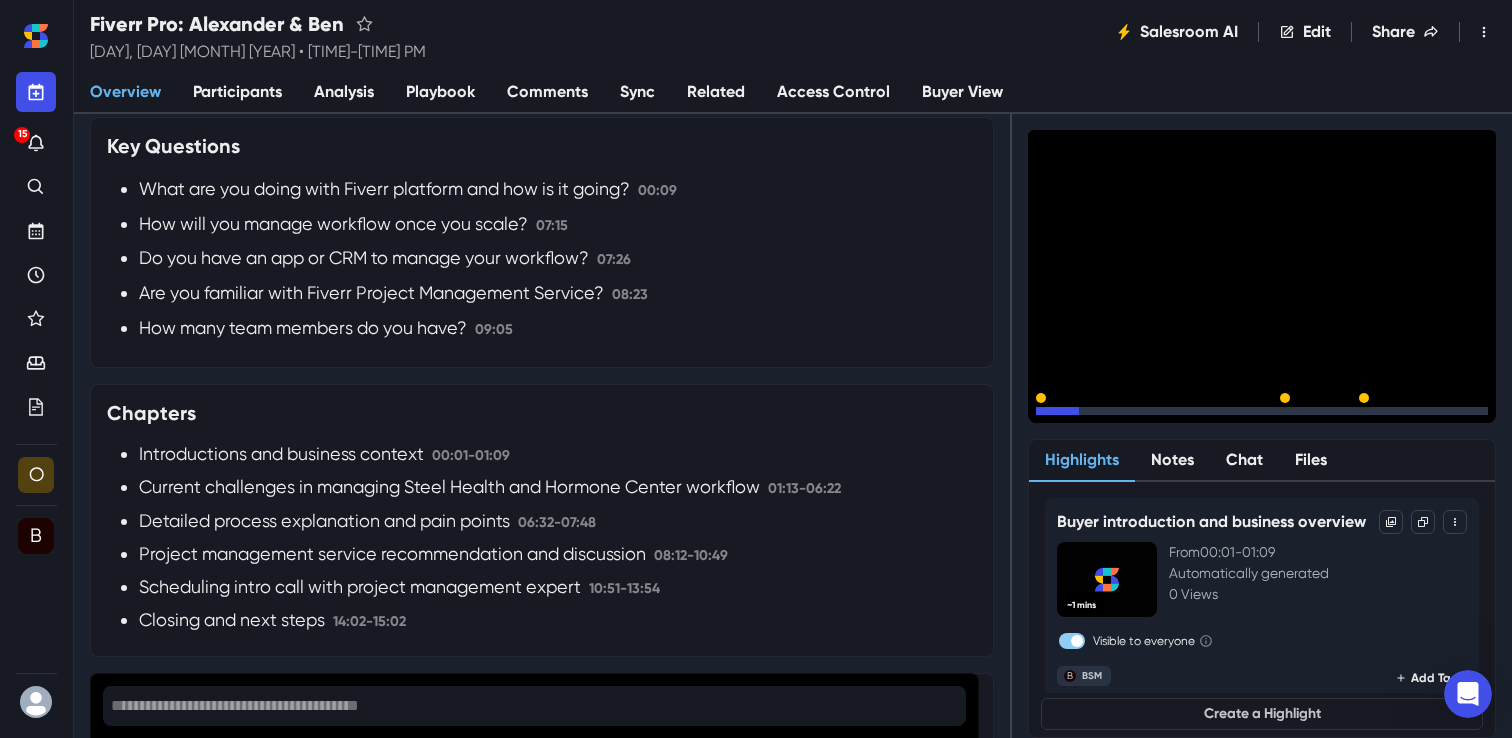 click at bounding box center (1262, 411) 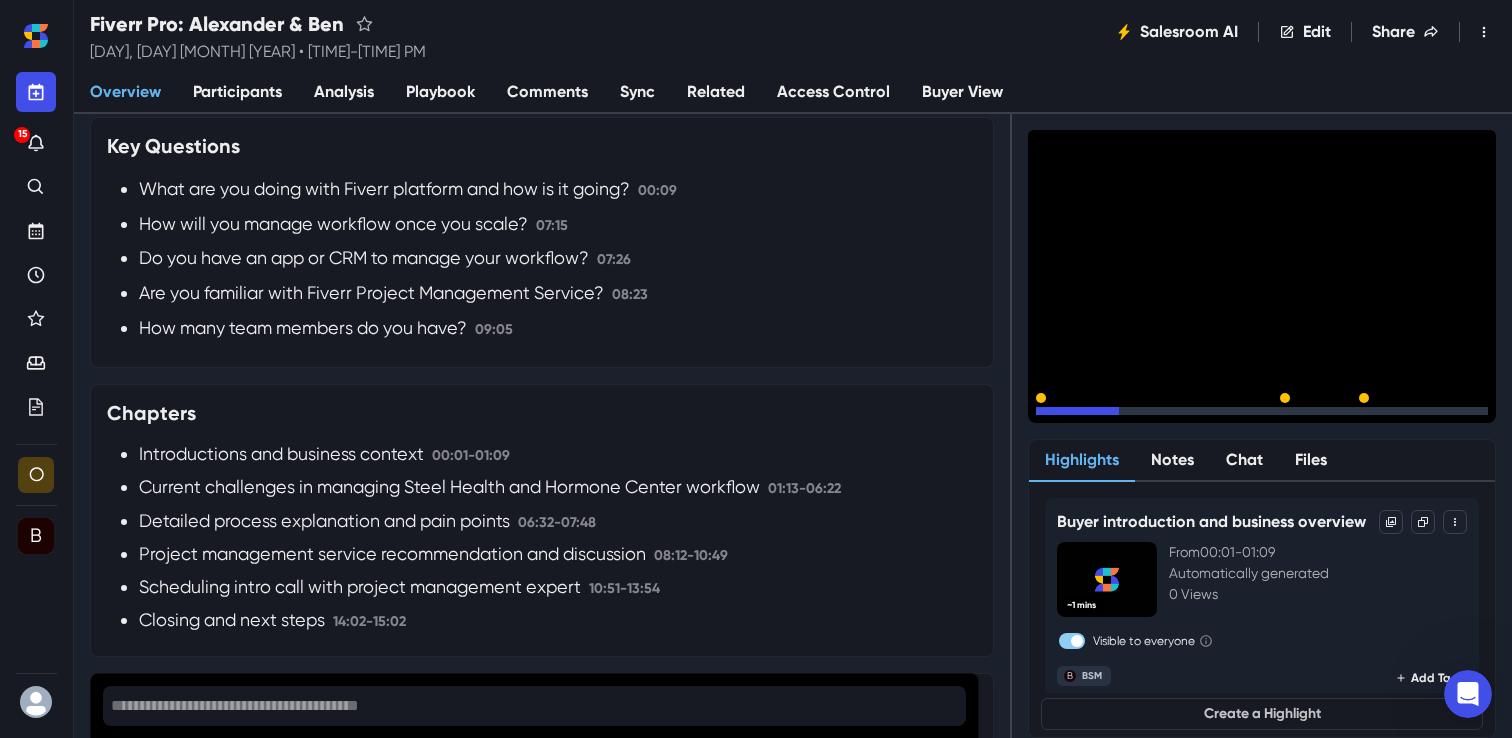 click at bounding box center [1262, 411] 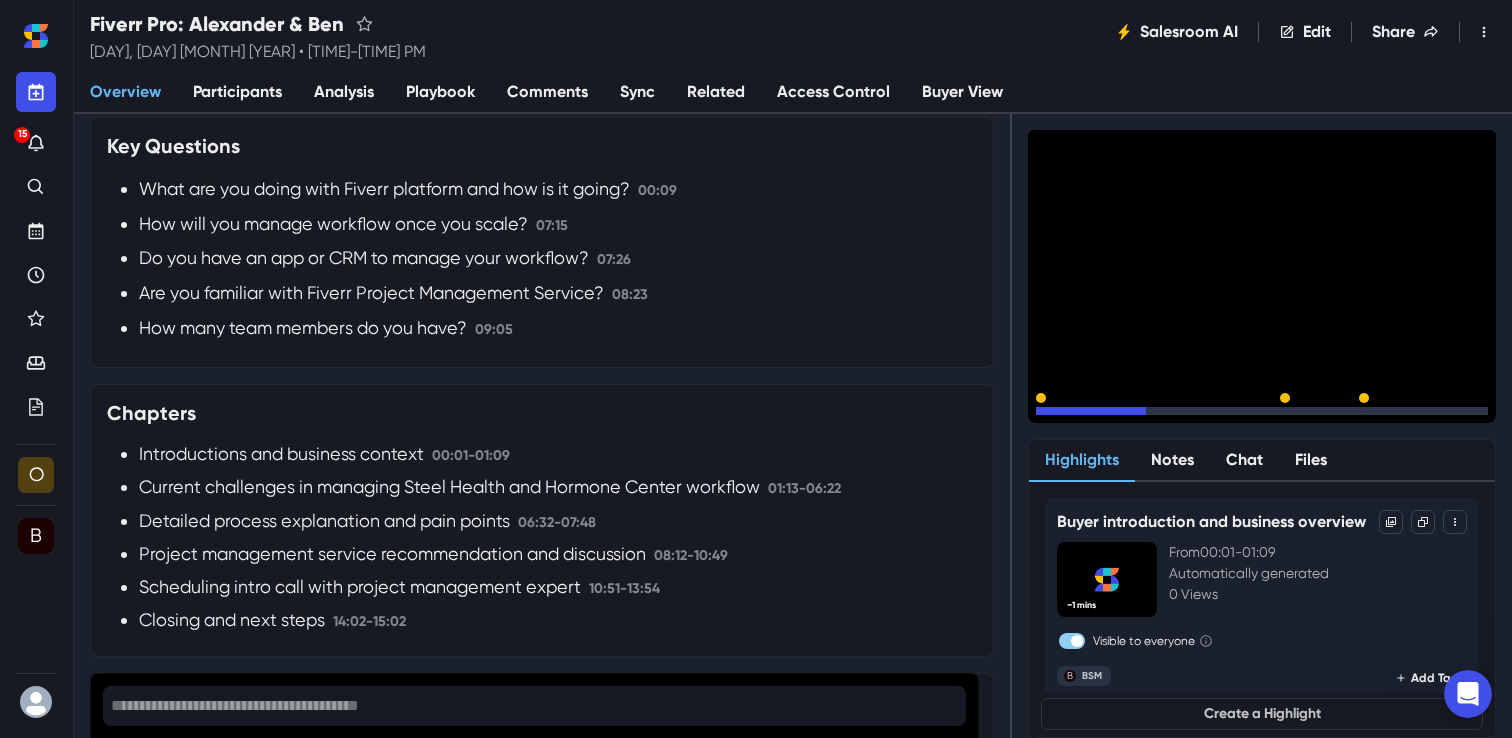 drag, startPoint x: 1183, startPoint y: 413, endPoint x: 1228, endPoint y: 413, distance: 45 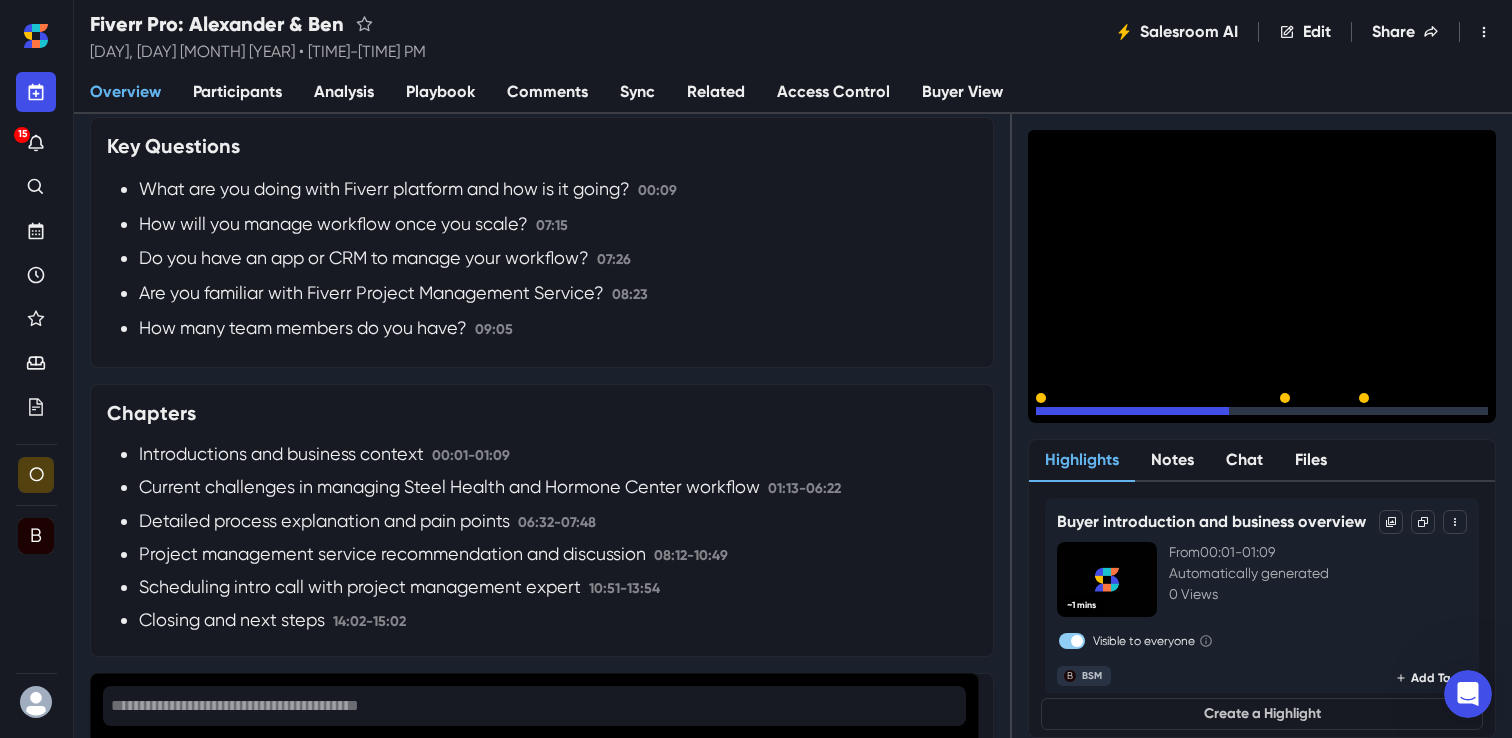 click at bounding box center [1262, 411] 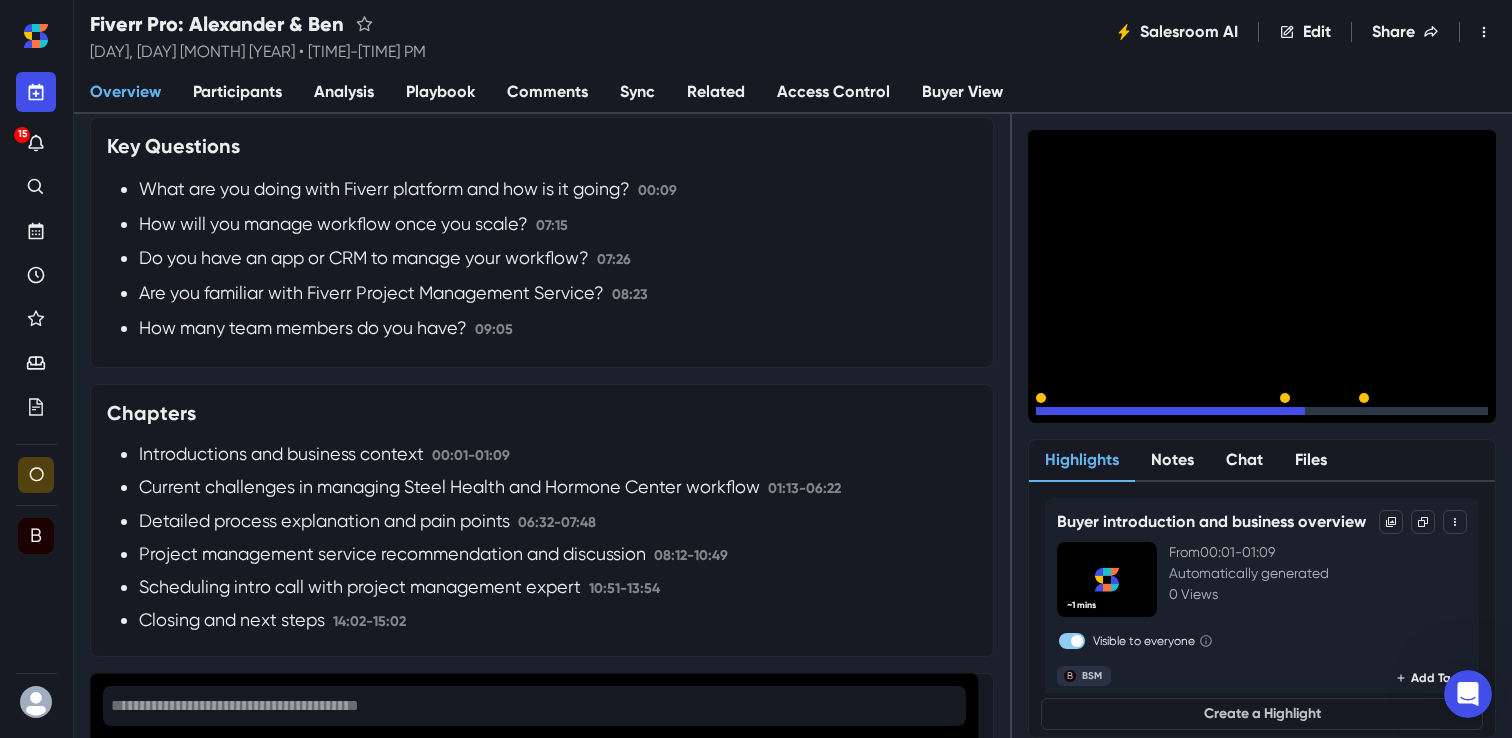 click 